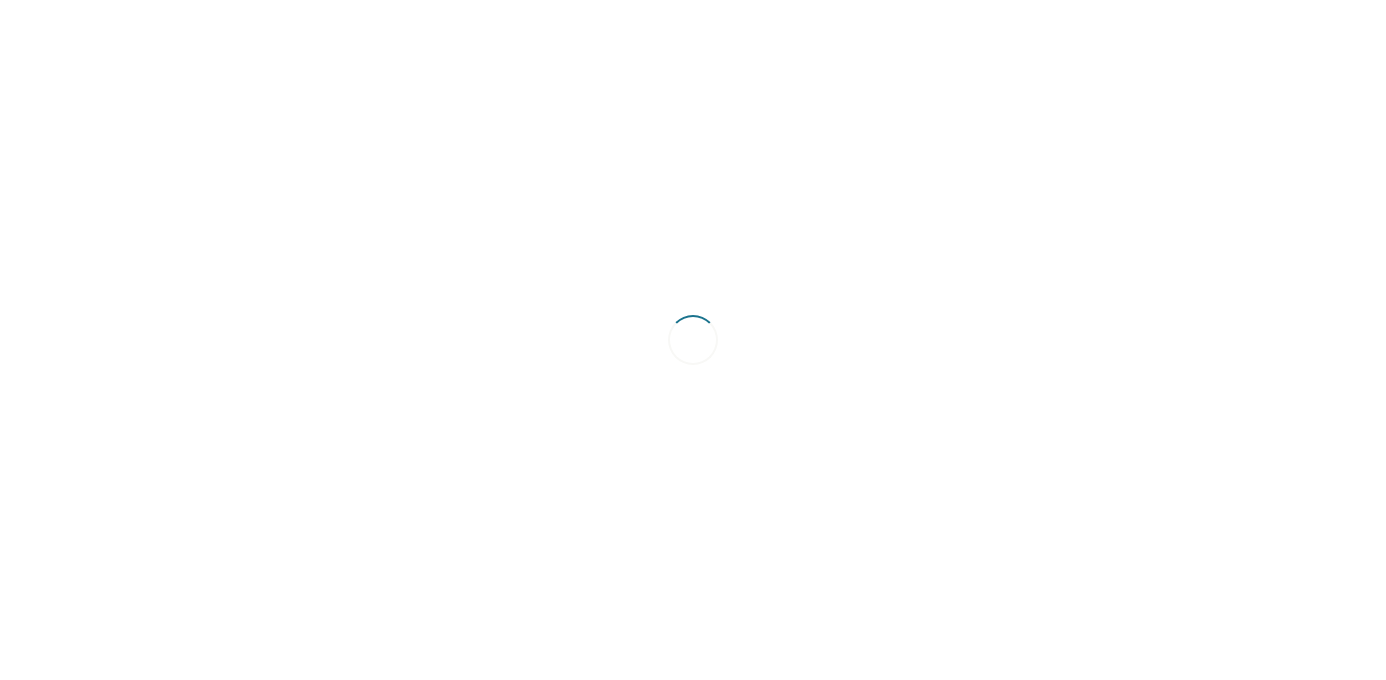 scroll, scrollTop: 0, scrollLeft: 0, axis: both 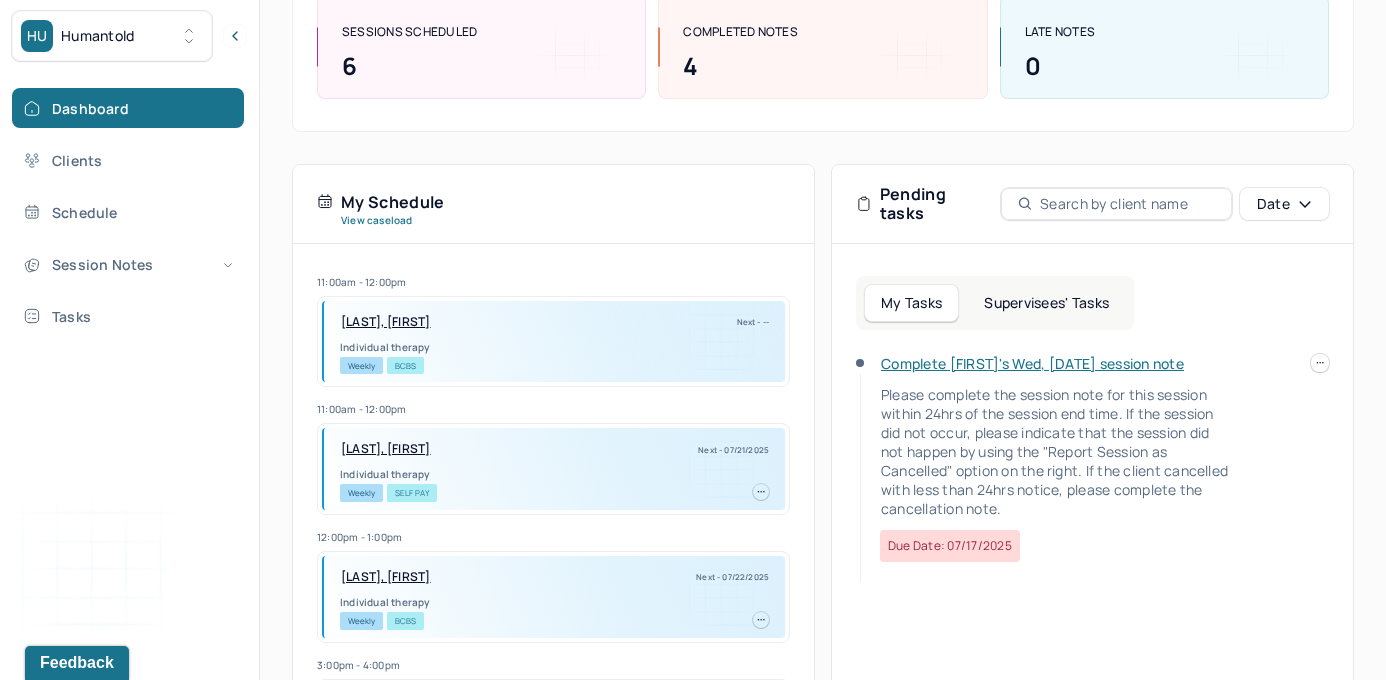 click on "[FIRST] [LAST] provider Logout Diagnosis codes on session notes are currently limited to one (1). Only input the primary diagnosis. Search by client name, chart number FAQs [FIRST] [LAST] Let’s get you started 🚀 You can manage your caseload and availability here this week SESSIONS SCHEDULED 6 COMPLETED NOTES 4 LATE NOTES 0 My Schedule View caseload 11:00am - 12:00pm [LAST], [FIRST] Next - -- Individual therapy Weekly BCBS 11:00am - 12:00pm [LAST], [FIRST] Next - [DATE] Individual therapy Weekly Self Pay 12:00pm - 1:00pm [LAST], [FIRST] Next - [DATE] Individual therapy Weekly BCBS 3:00pm - 4:00pm [LAST], [FIRST] Next - [DATE] Teletherapy Weekly BCBS 3:00pm - 4:00pm [LAST], [FIRST] Next - [DATE] Individual therapy Weekly BCBS 12:00pm - 1:00pm [LAST], [FIRST] Next - [DATE] Individual therapy Weekly OXF 2:00pm - 3:00pm [LAST], [FIRST]" at bounding box center (693, 292) 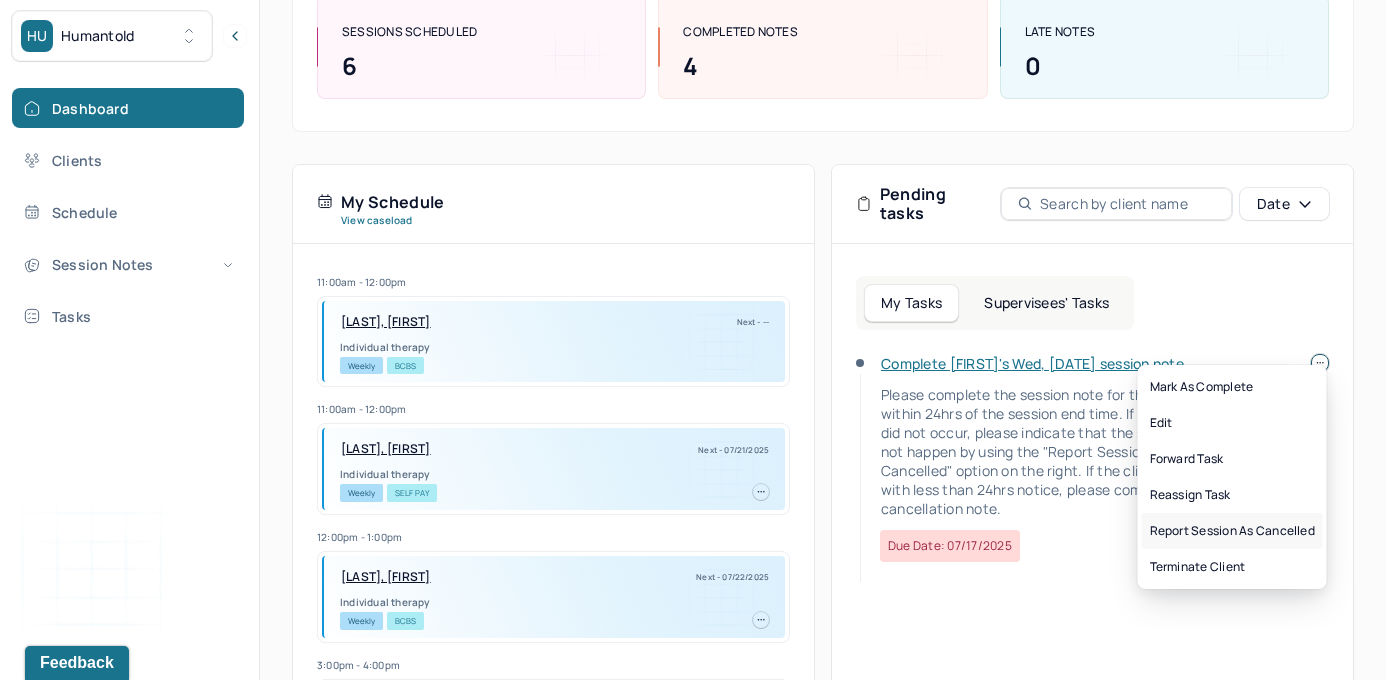 click on "Report session as cancelled" at bounding box center (1232, 531) 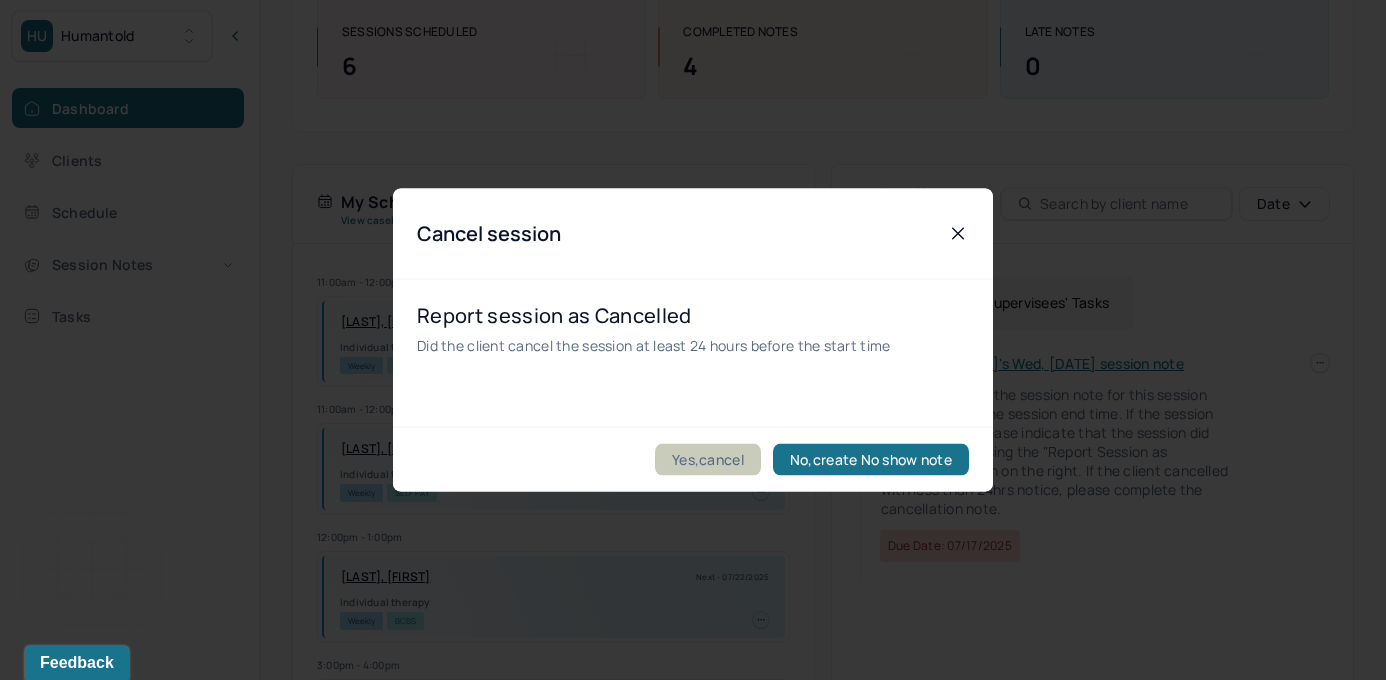 click on "Yes,cancel" at bounding box center (708, 460) 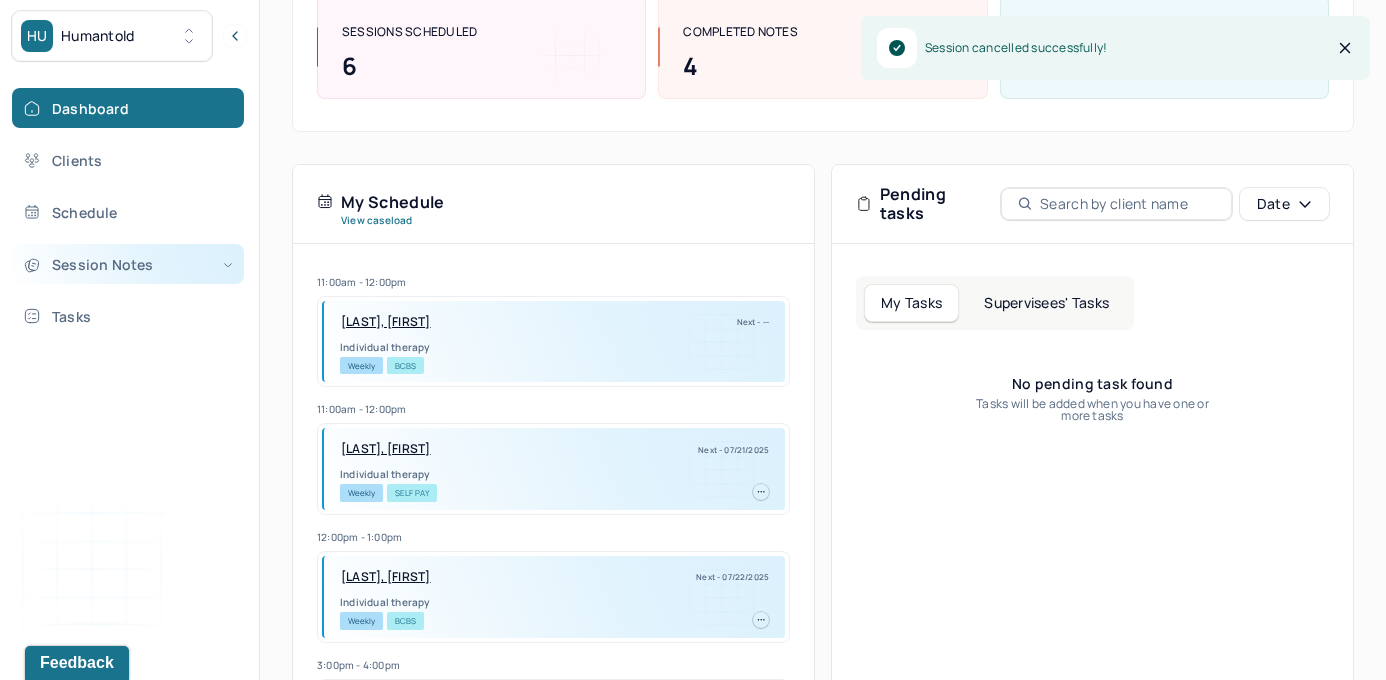 click on "Session Notes" at bounding box center (128, 264) 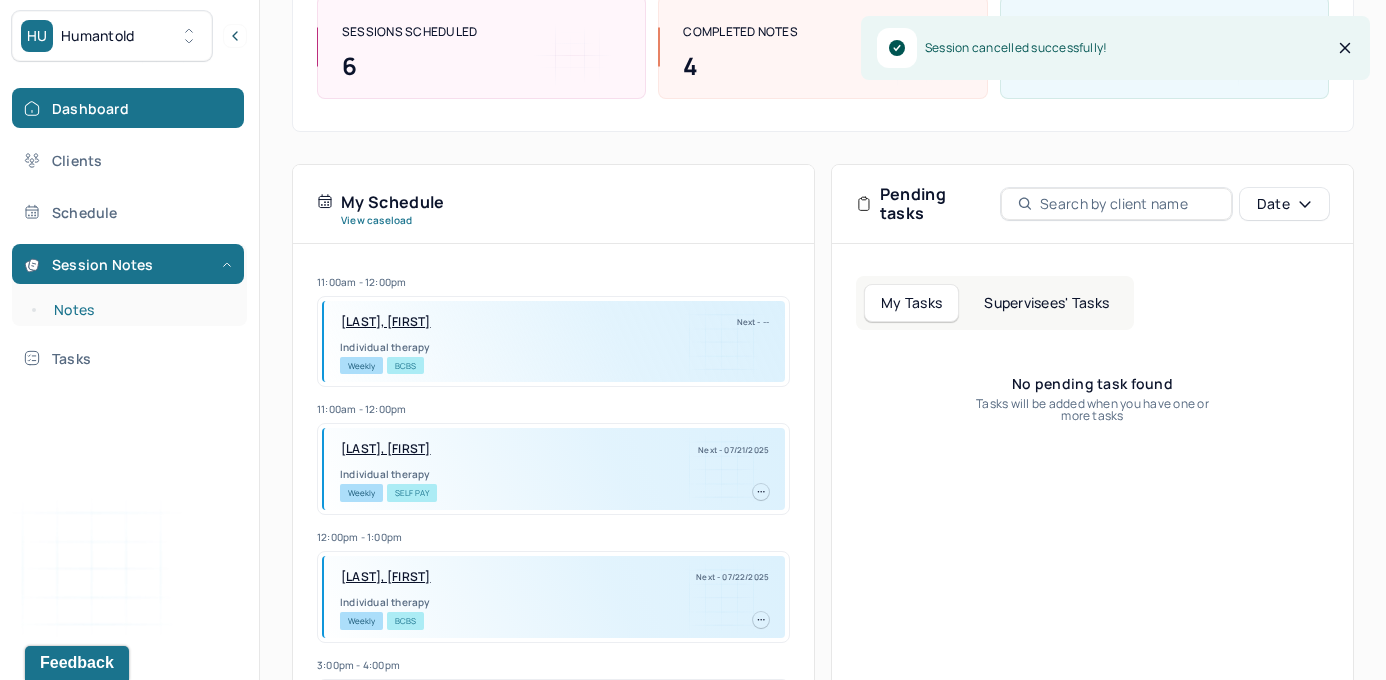 click on "Notes" at bounding box center (139, 310) 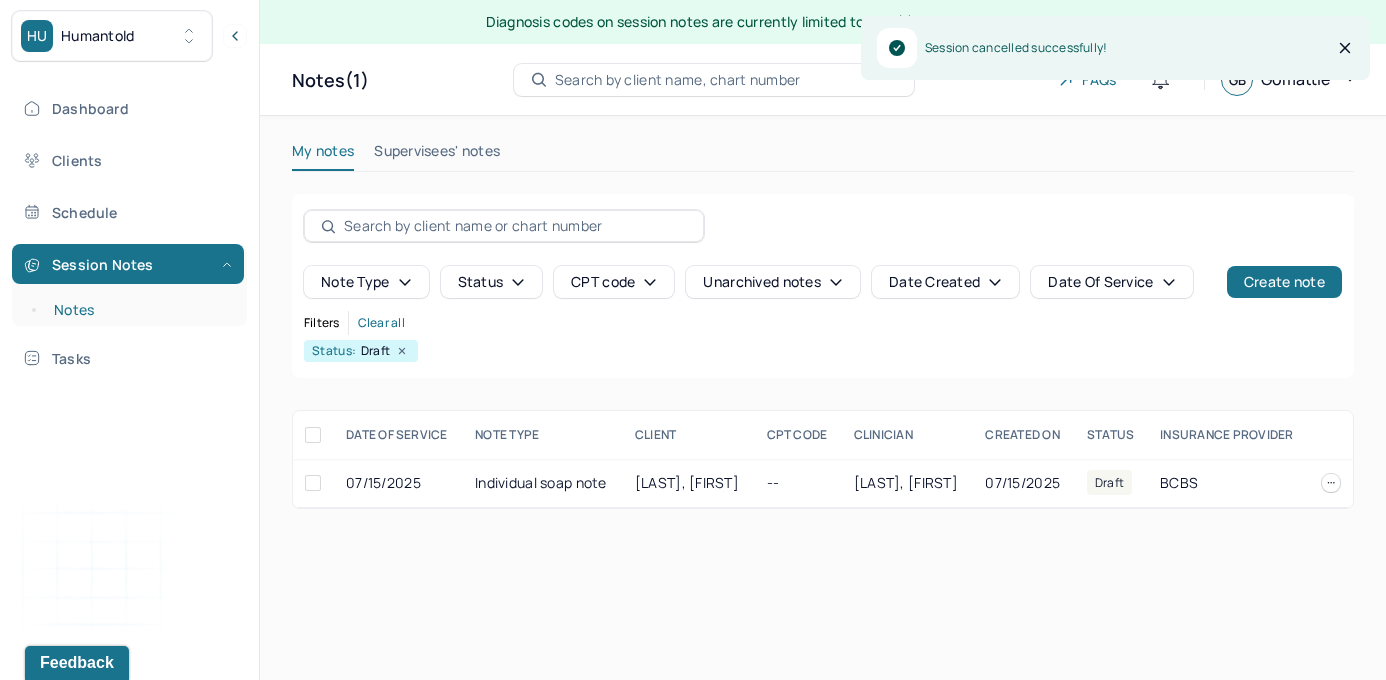 scroll, scrollTop: 0, scrollLeft: 0, axis: both 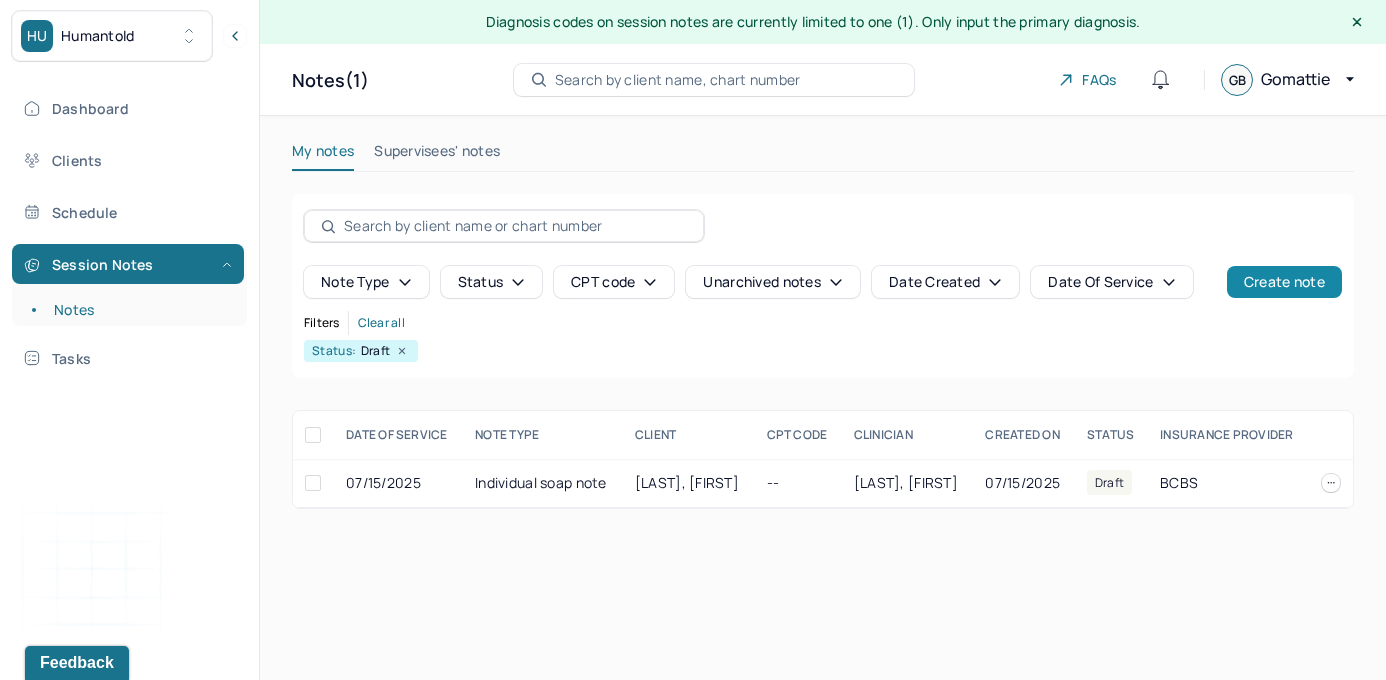 click on "Create note" at bounding box center (1284, 282) 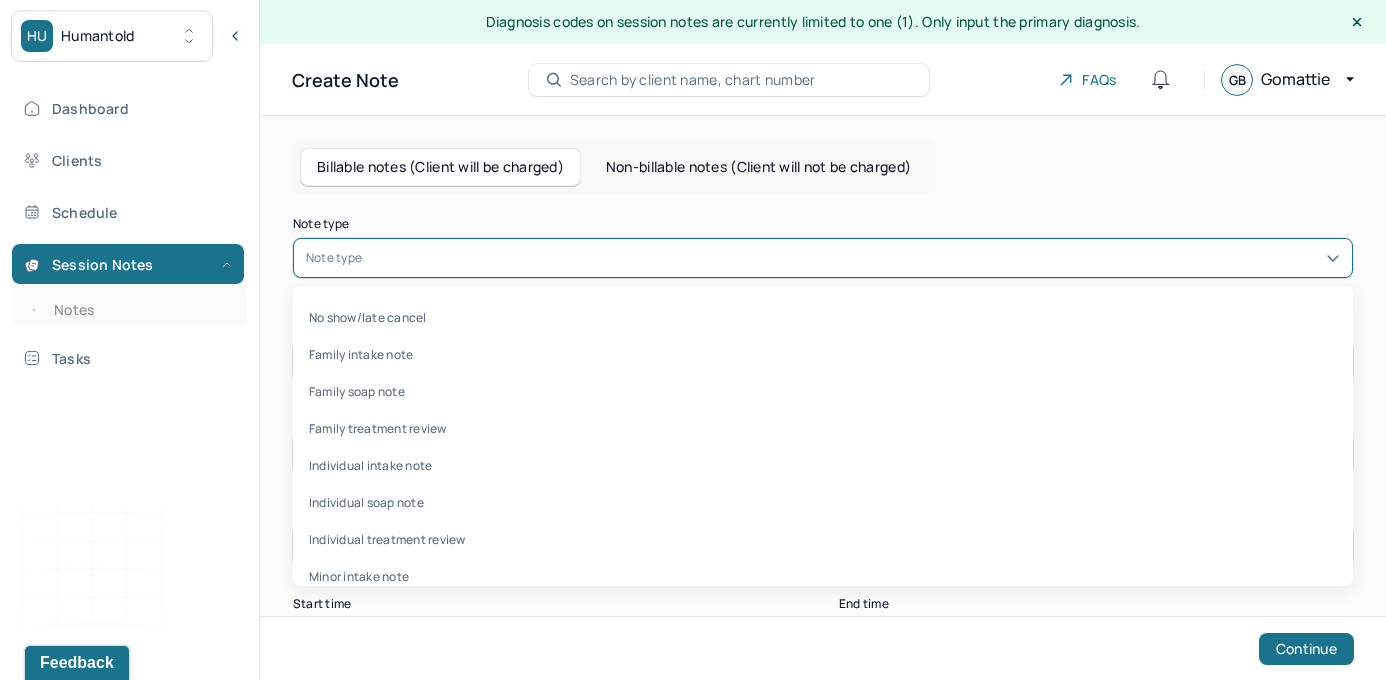 click at bounding box center [853, 258] 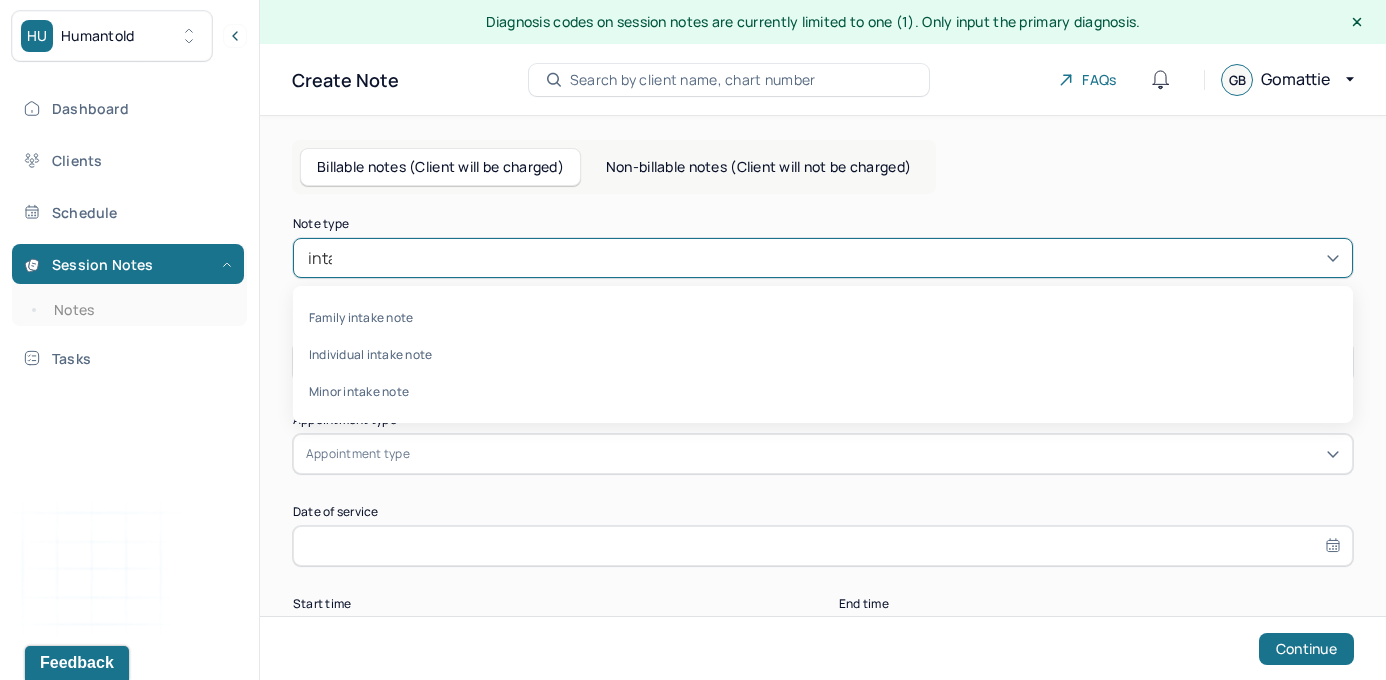 type on "intak" 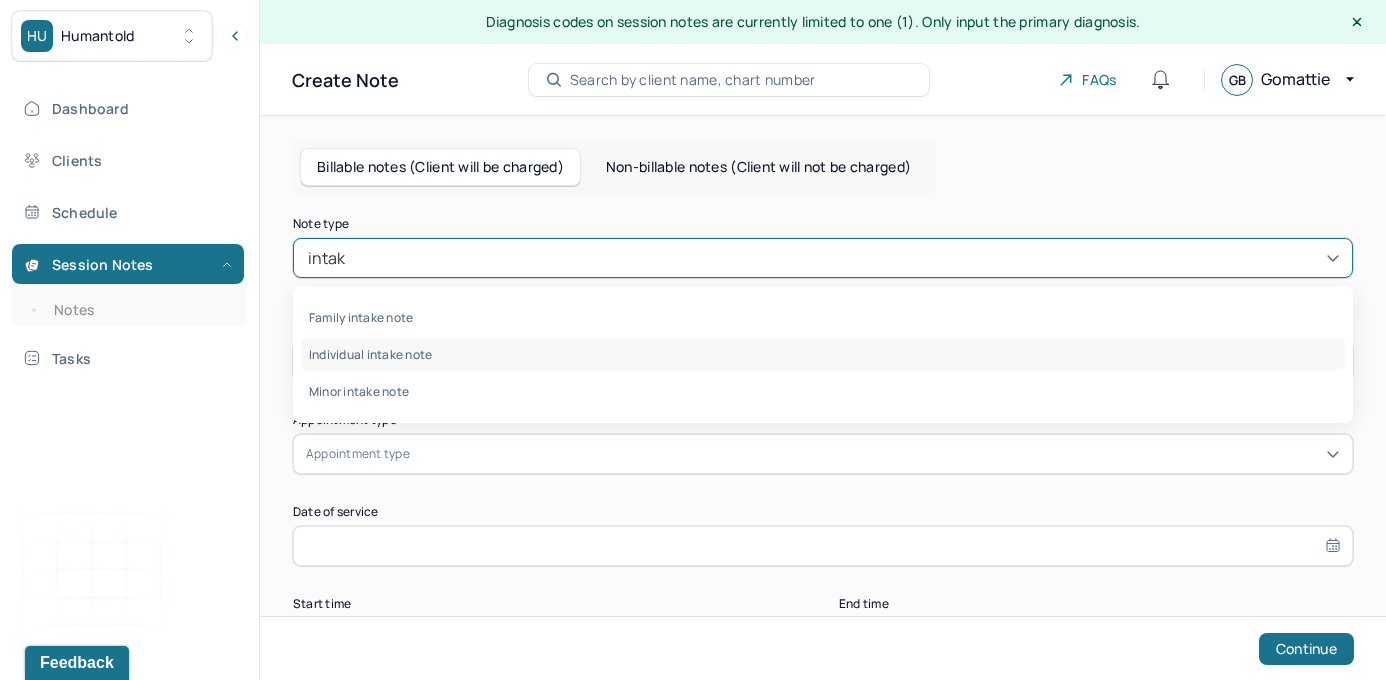 click on "Individual intake note" at bounding box center (823, 354) 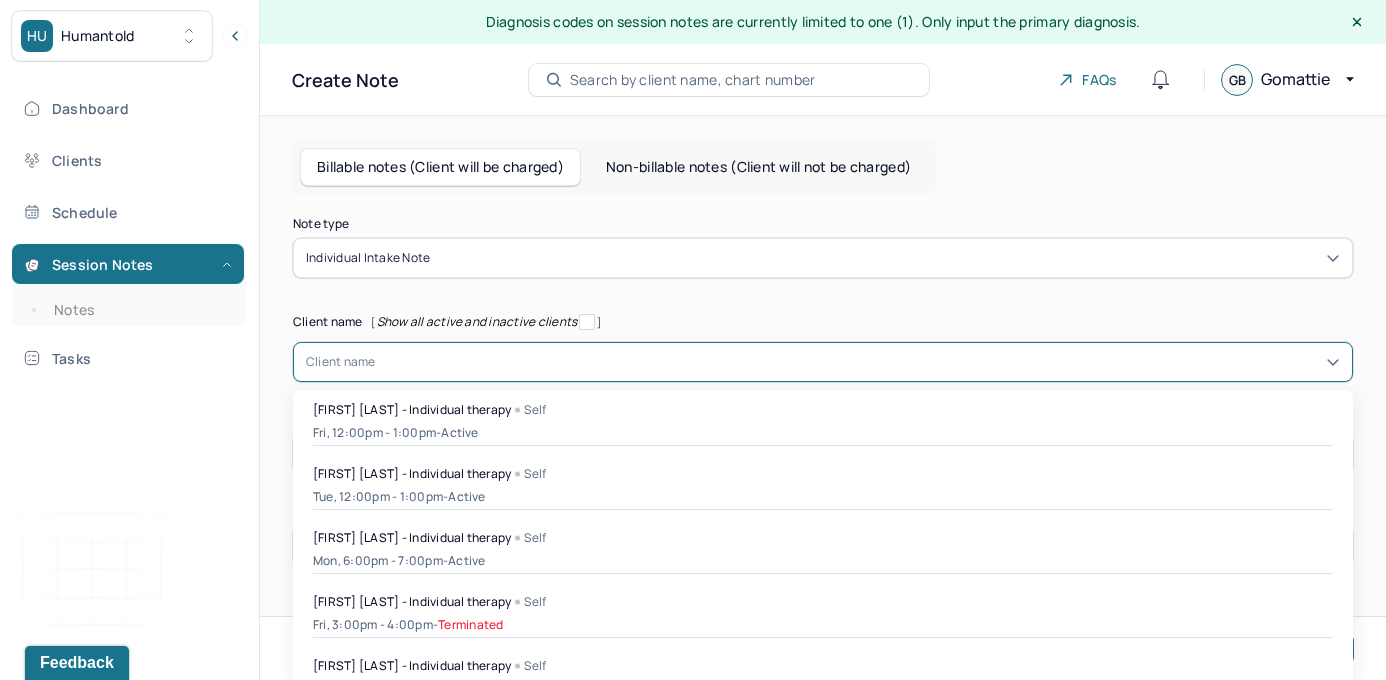 click at bounding box center [858, 362] 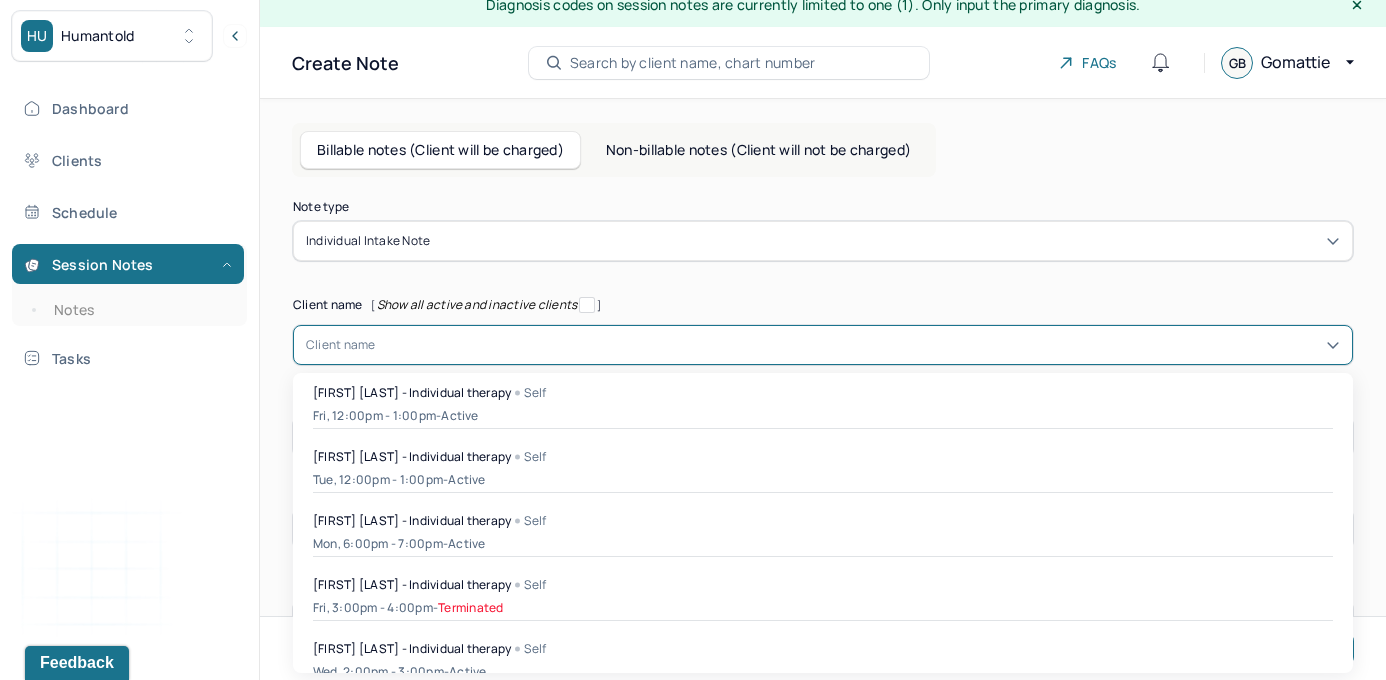 scroll, scrollTop: 19, scrollLeft: 0, axis: vertical 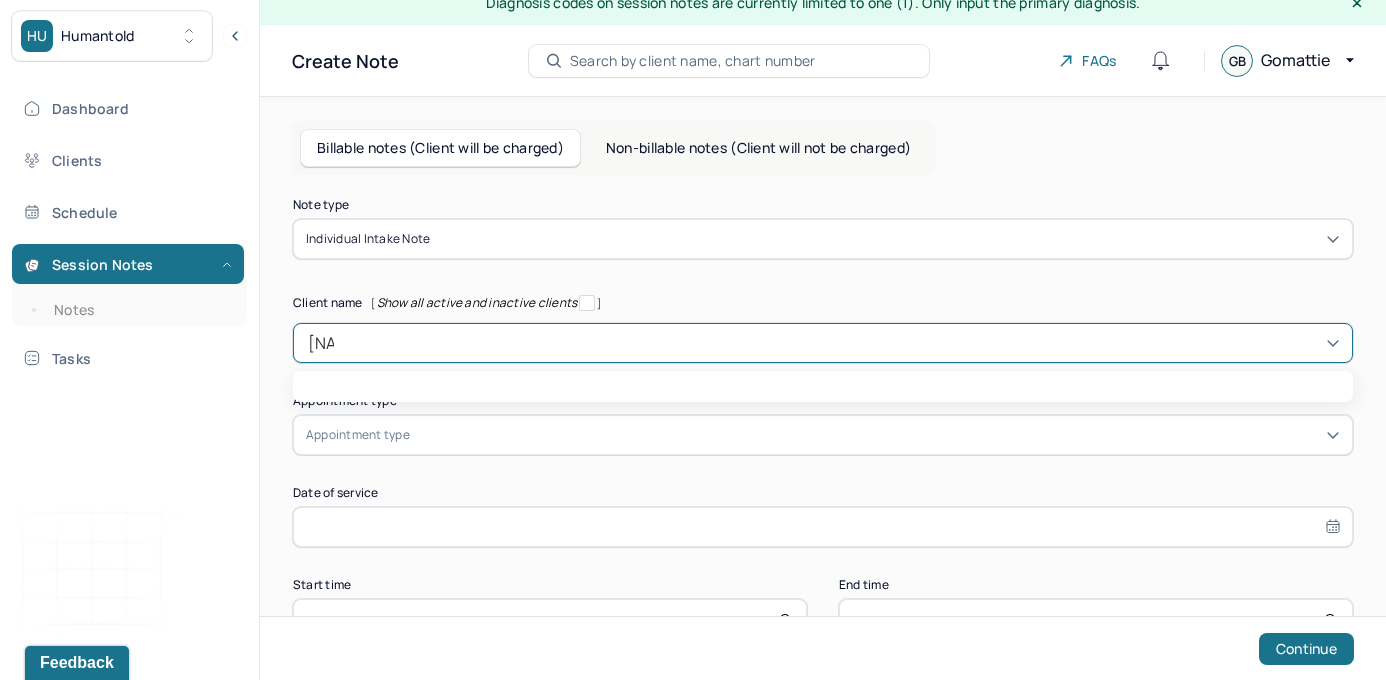 type on "[NAME]" 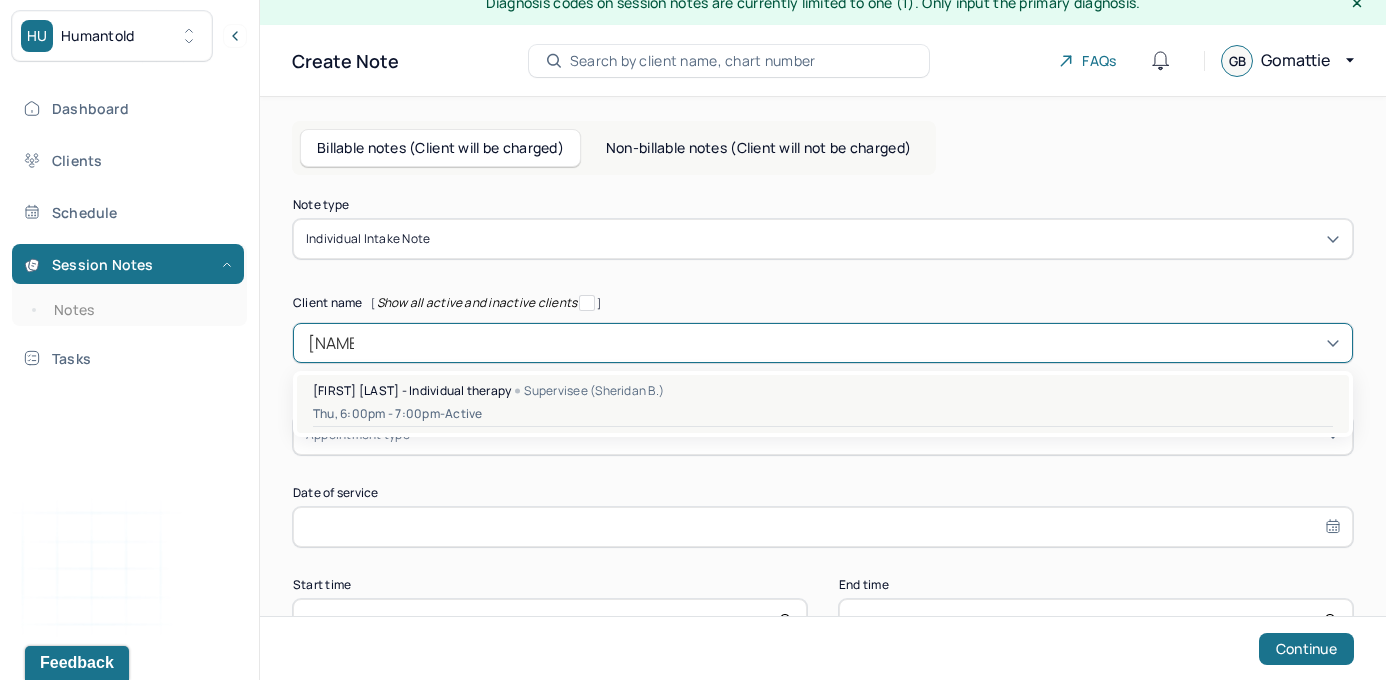 click on "[FIRST] [LAST] - Individual therapy Supervisee ([LAST]) Thu, 6:00pm - 7:00pm - active" at bounding box center [823, 404] 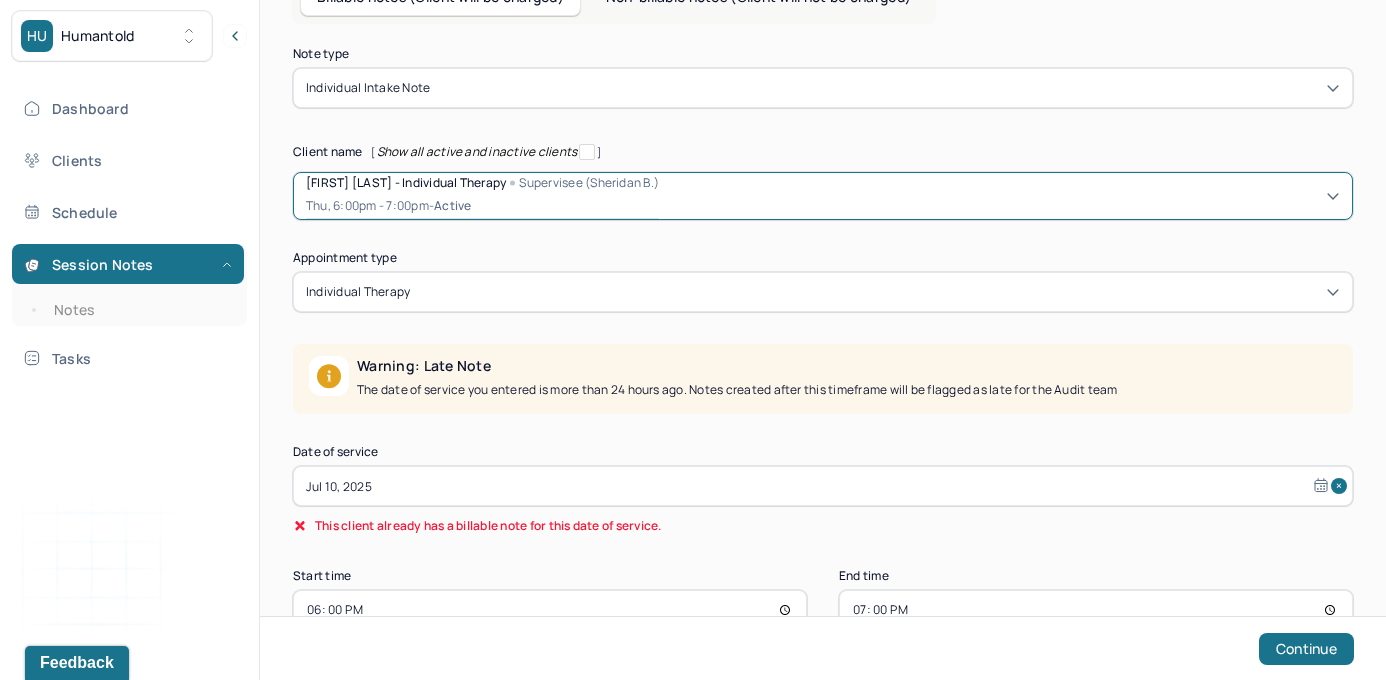 scroll, scrollTop: 225, scrollLeft: 0, axis: vertical 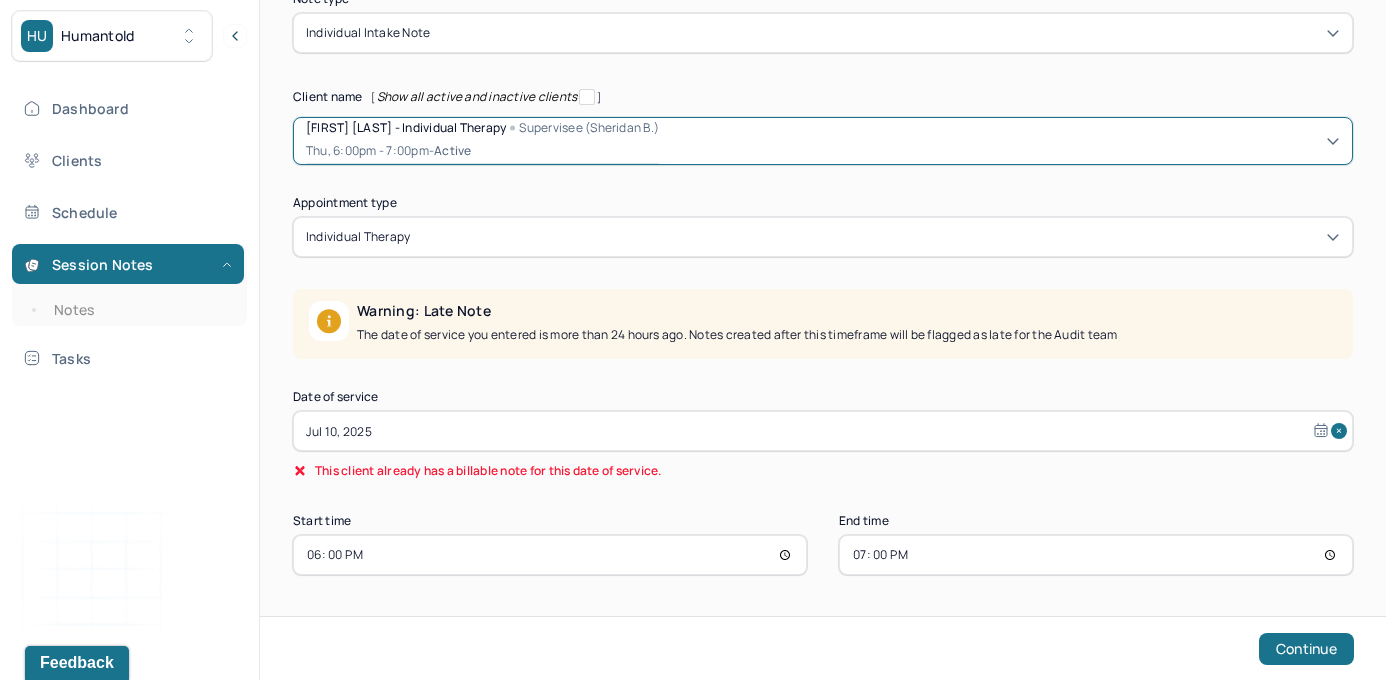 click on "Jul 10, 2025" at bounding box center (823, 431) 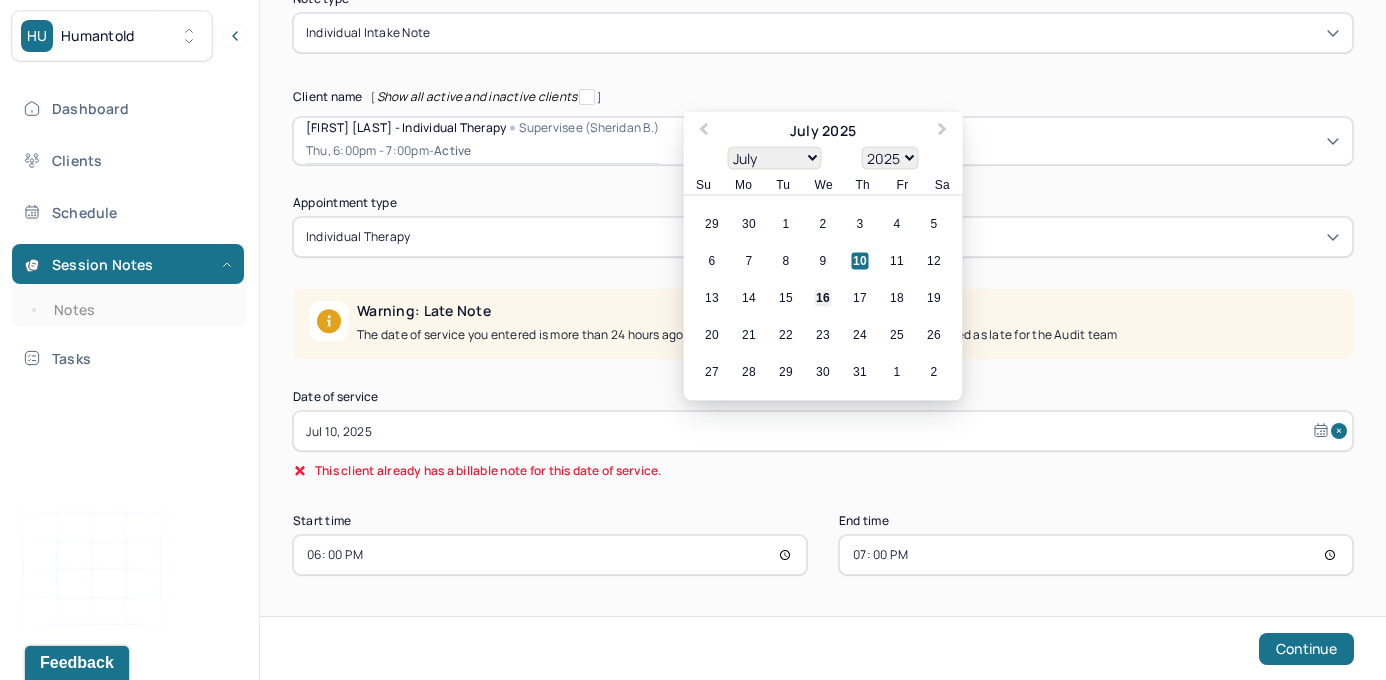 click on "16" at bounding box center [823, 298] 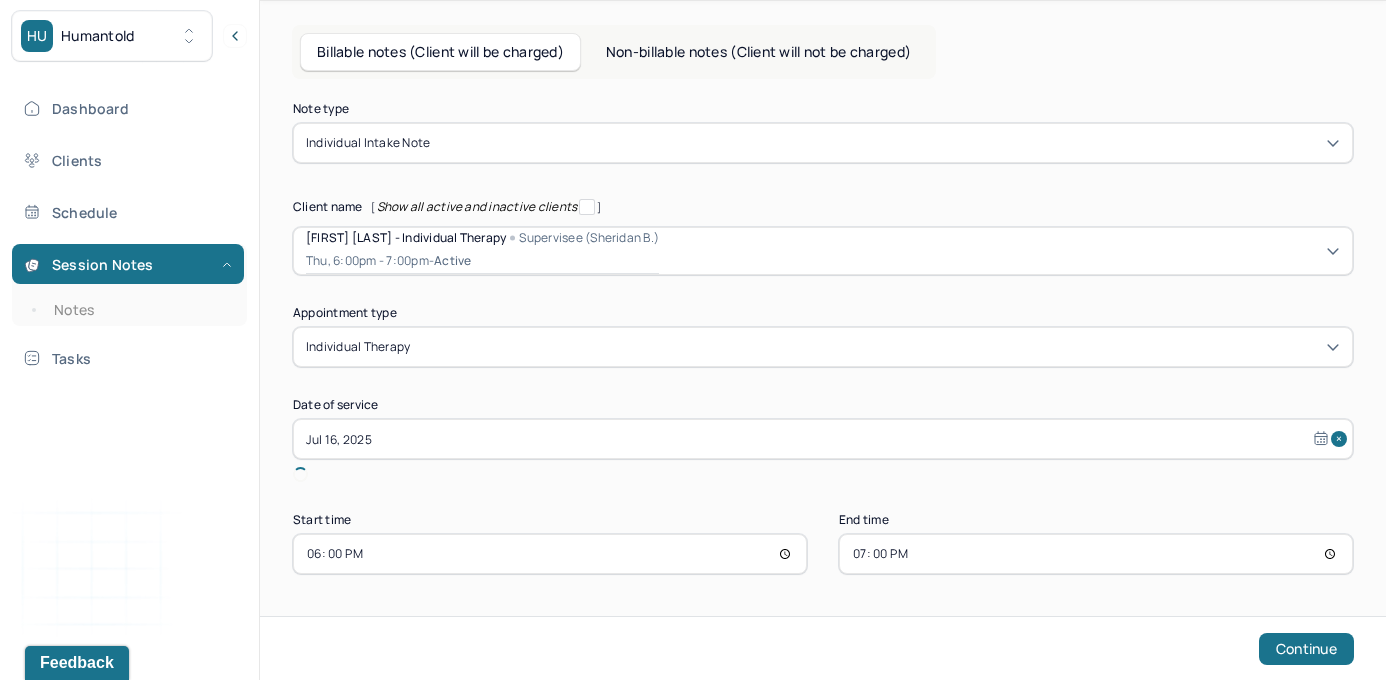 scroll, scrollTop: 91, scrollLeft: 0, axis: vertical 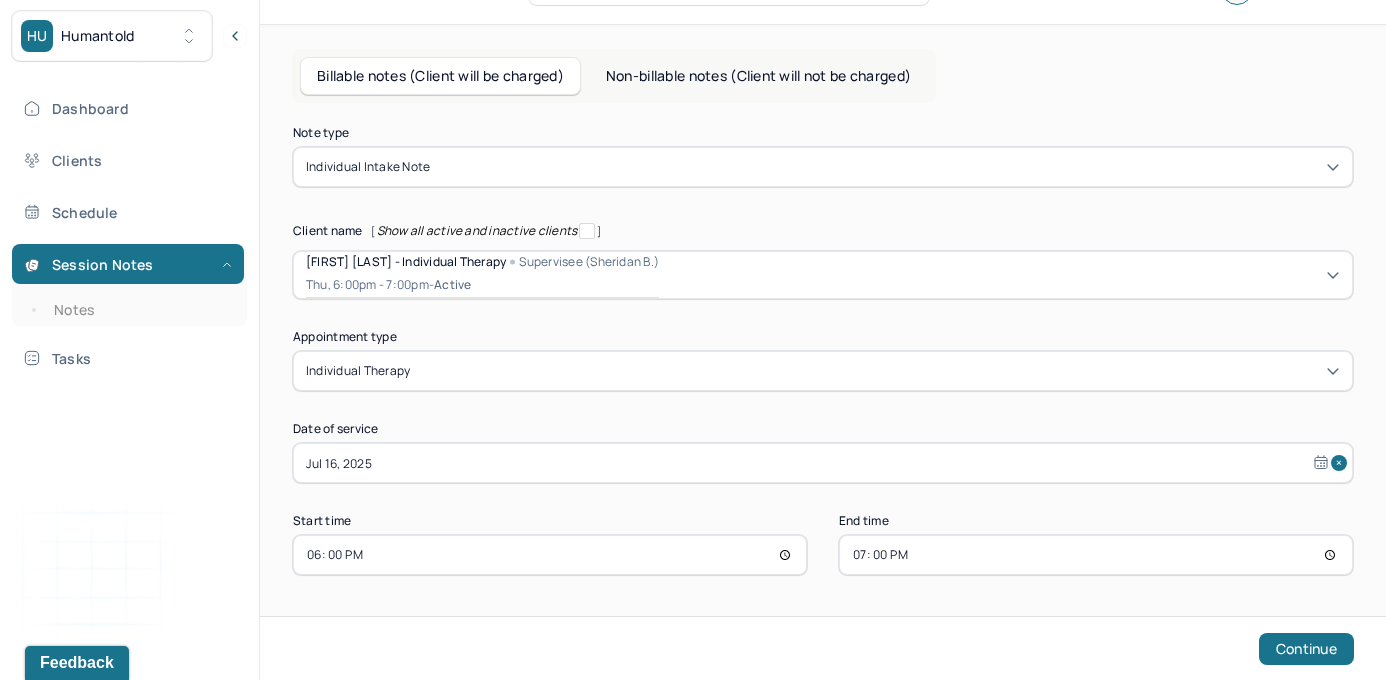 click on "18:00" at bounding box center (550, 555) 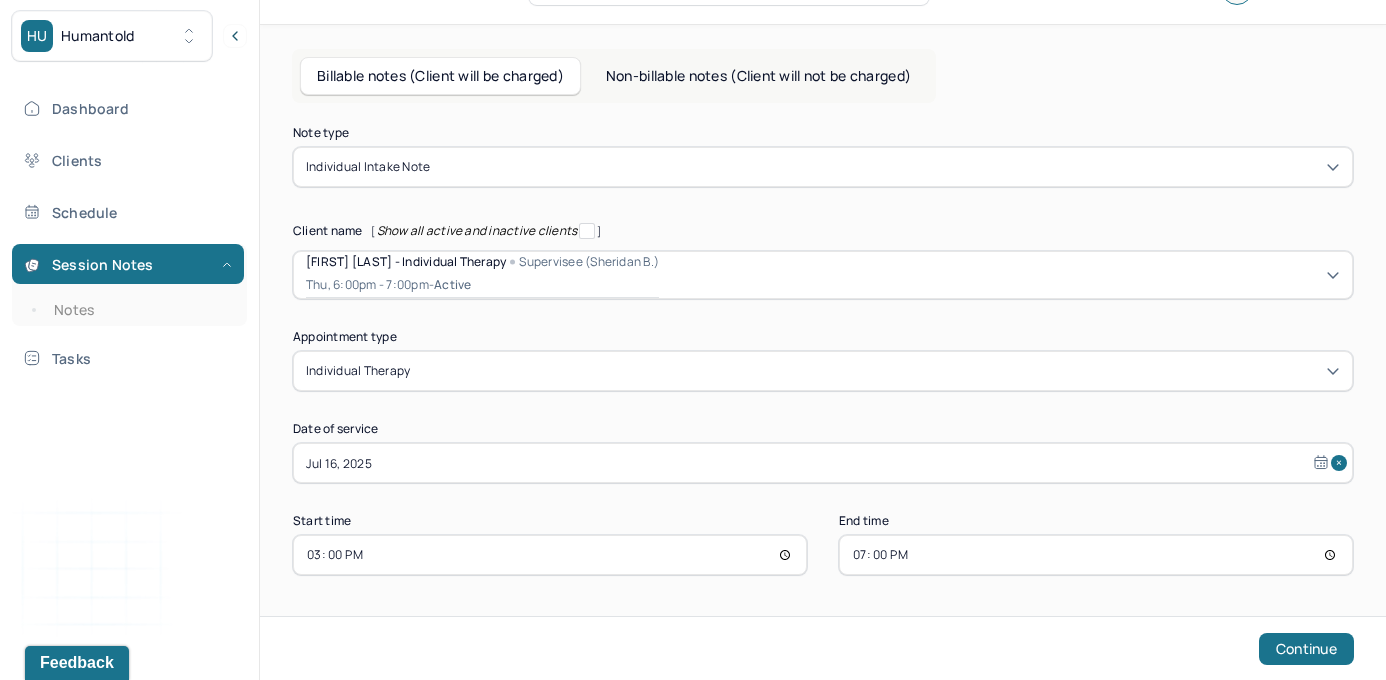 click on "19:00" at bounding box center (1096, 555) 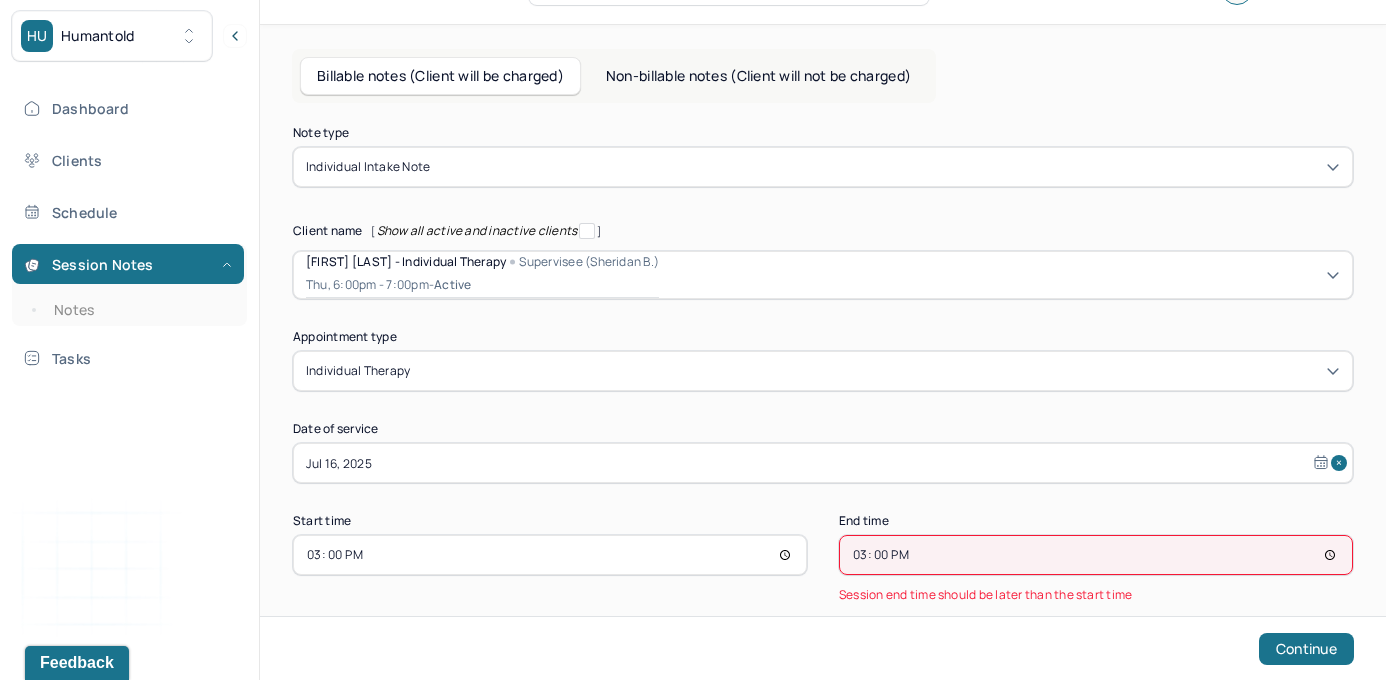 click on "15:00" at bounding box center (1096, 555) 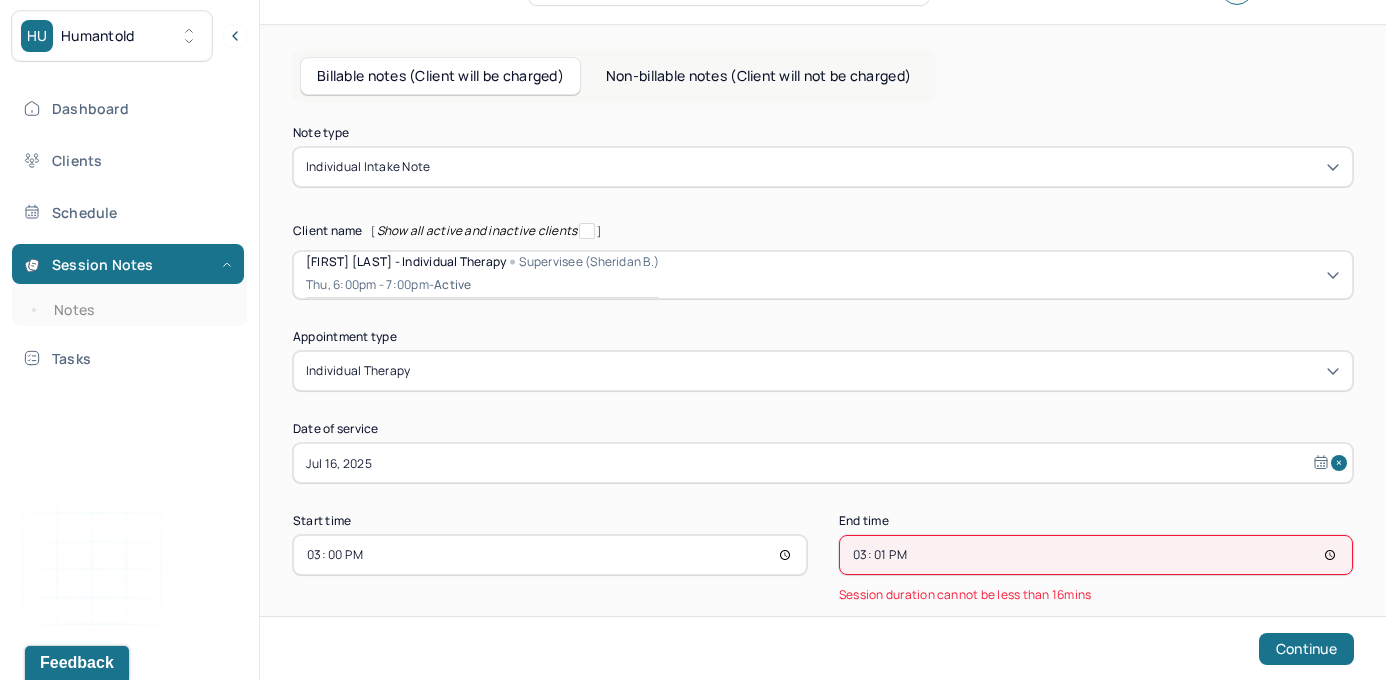 type on "15:18" 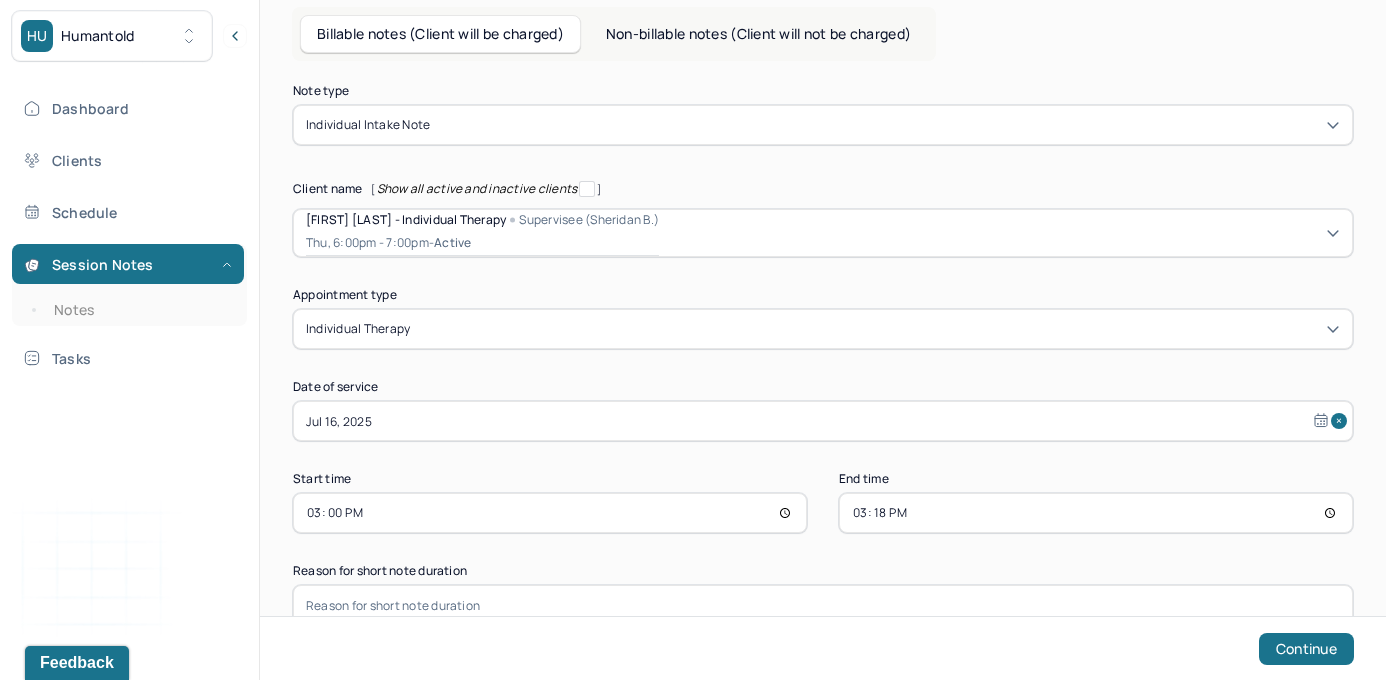 scroll, scrollTop: 151, scrollLeft: 0, axis: vertical 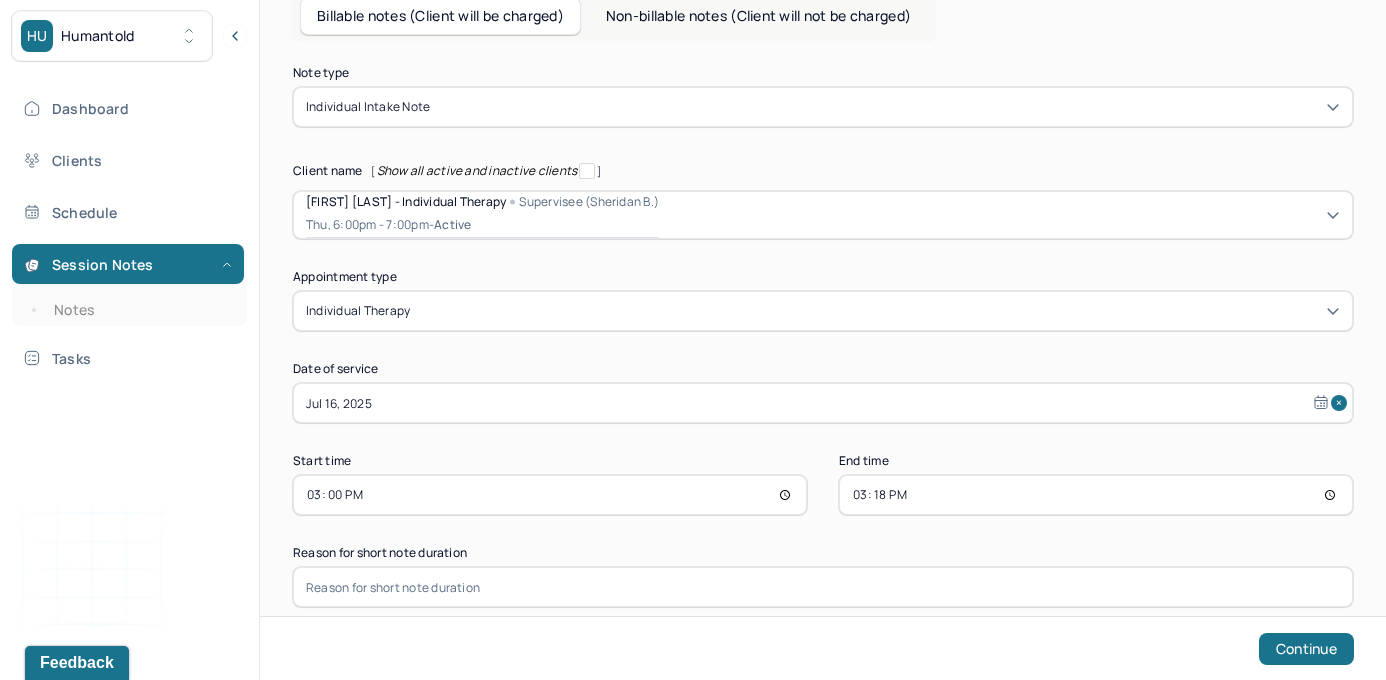 click at bounding box center (823, 587) 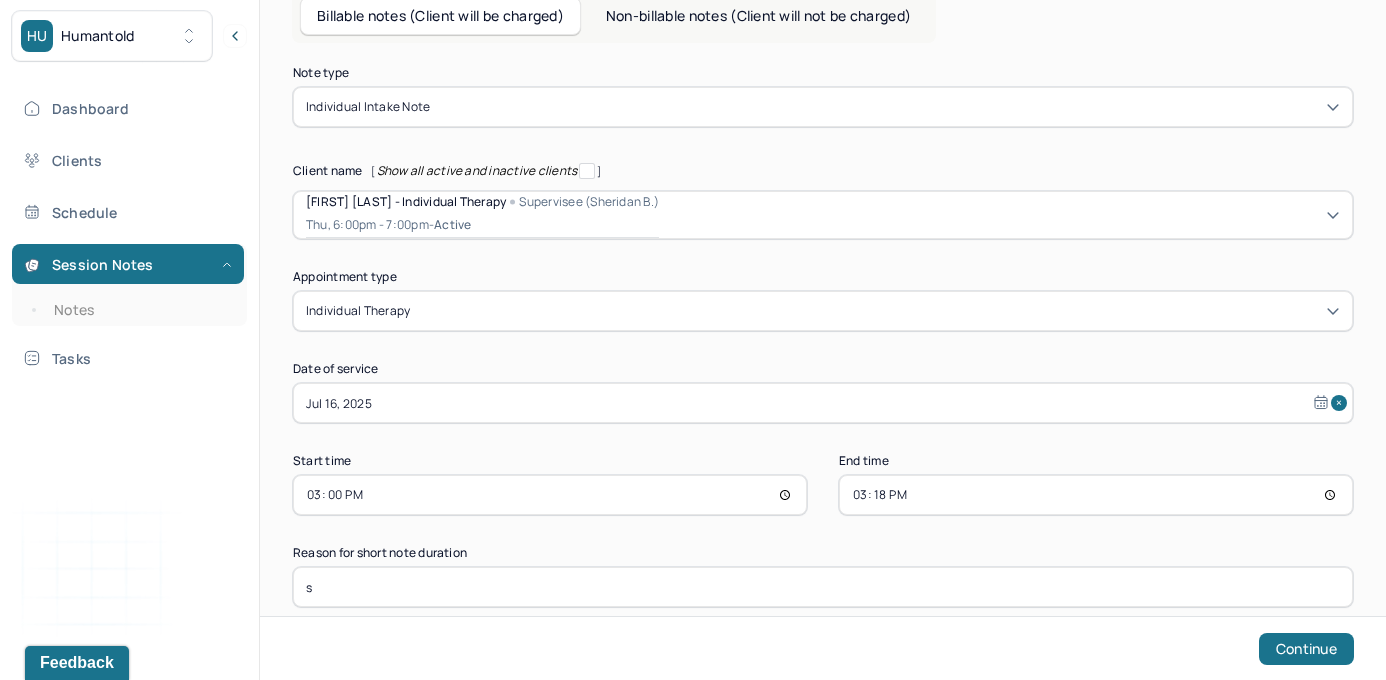type on "supervisor intake" 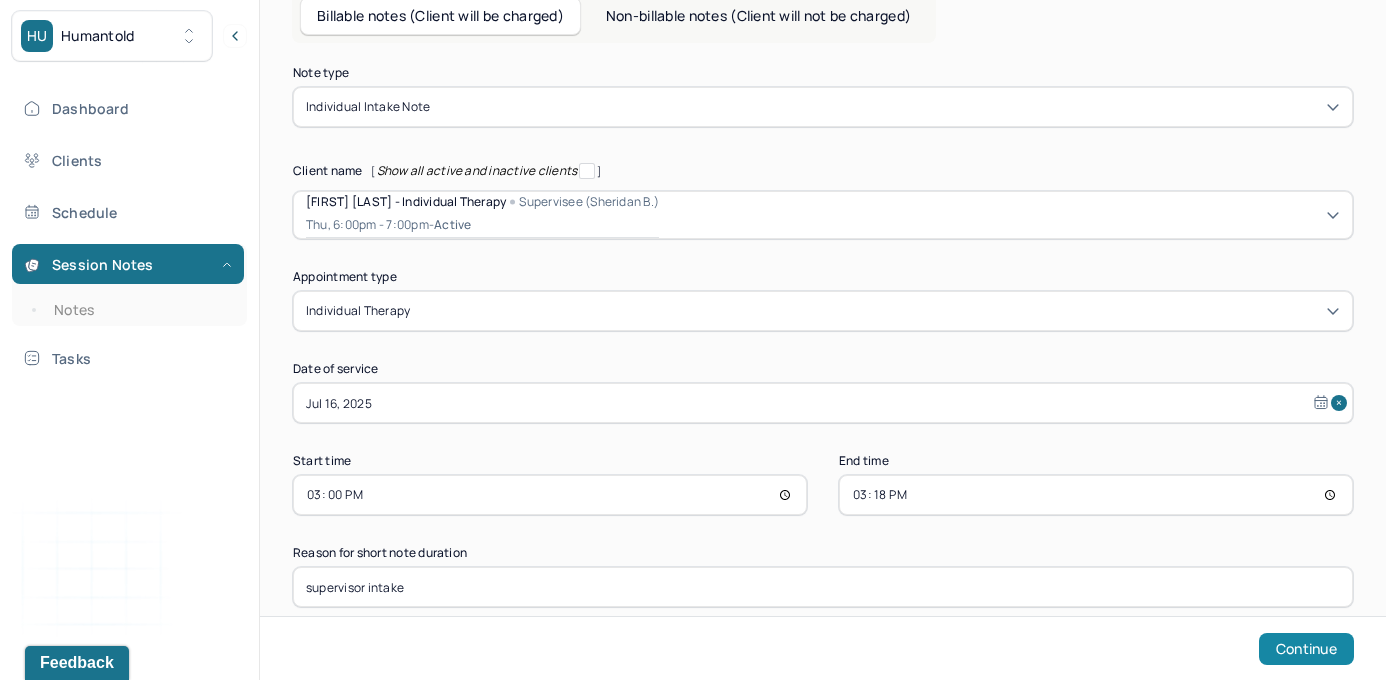 click on "Continue" at bounding box center [1306, 649] 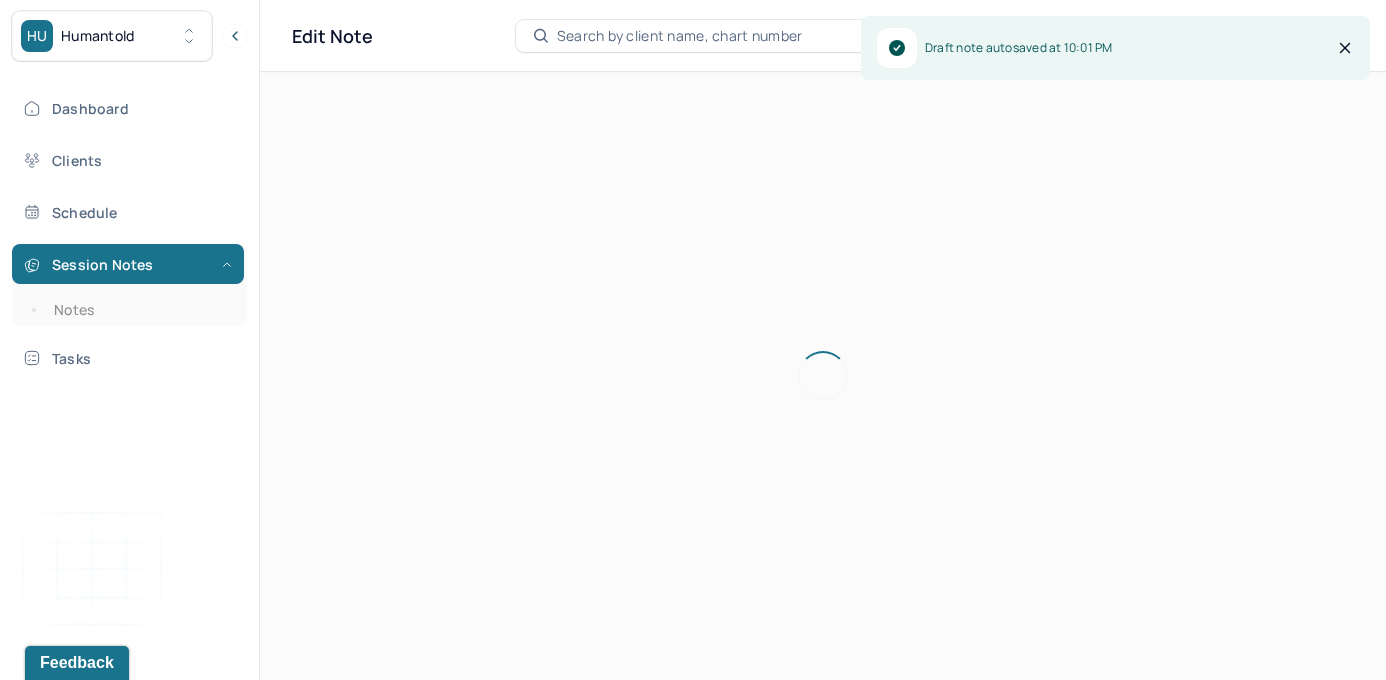 scroll, scrollTop: 36, scrollLeft: 0, axis: vertical 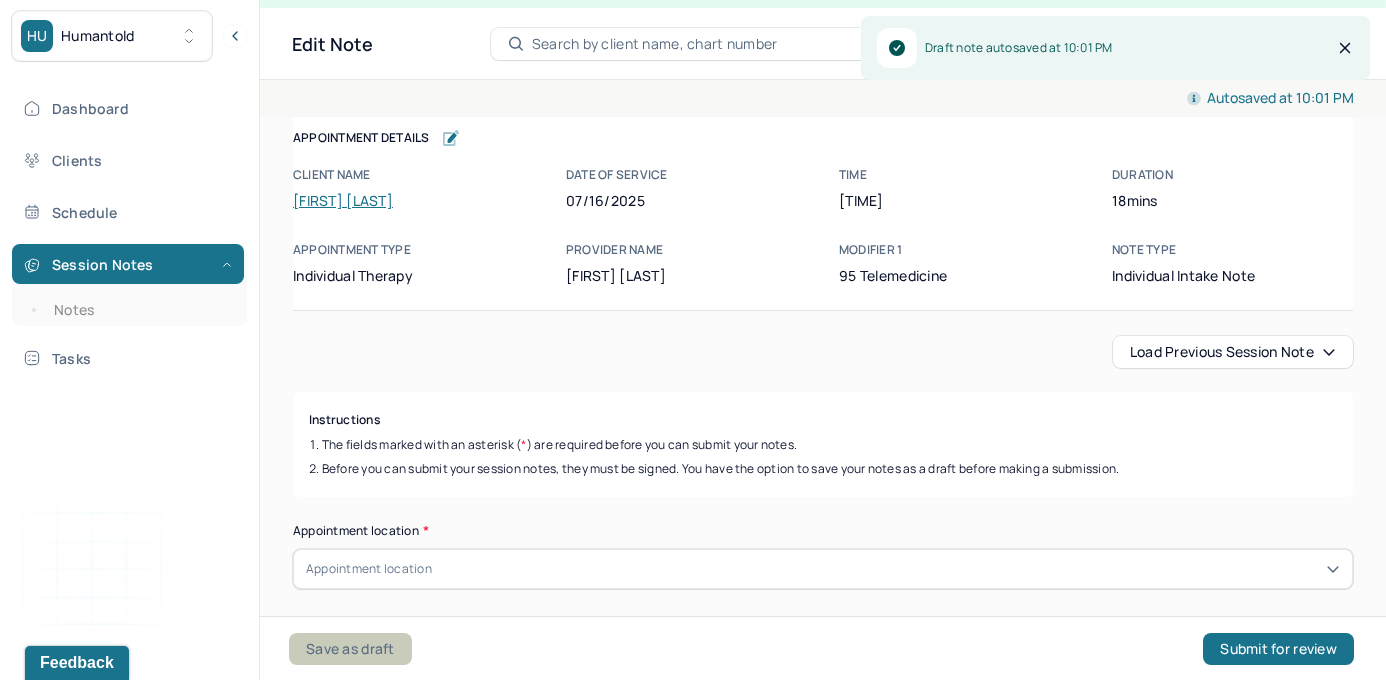 click on "Save as draft" at bounding box center (350, 649) 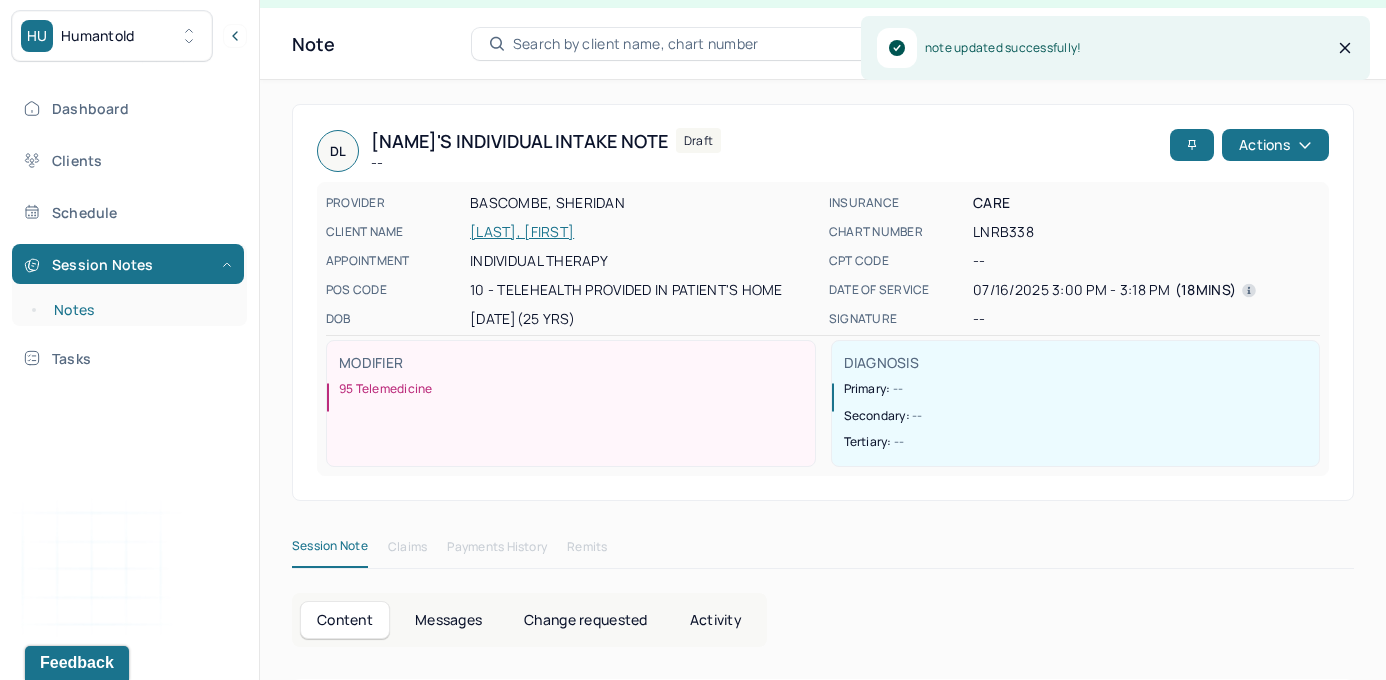click on "Notes" at bounding box center (139, 310) 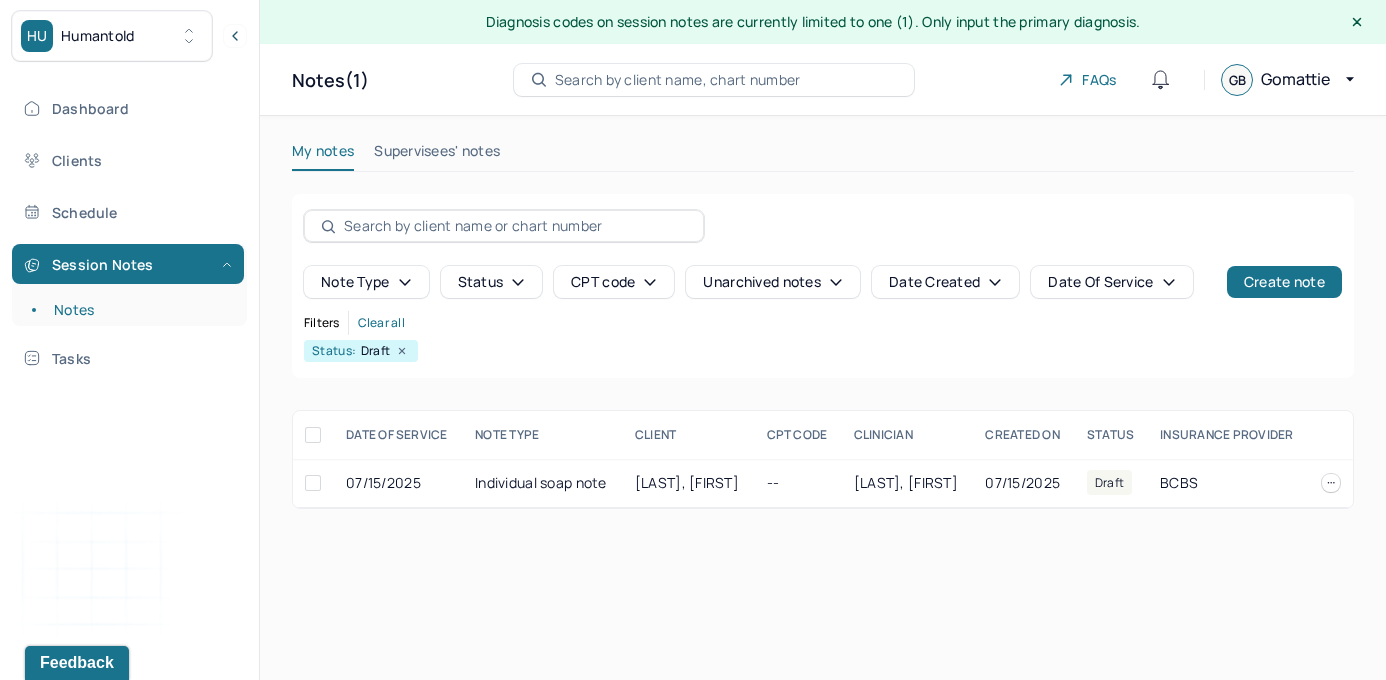 click on "Supervisees' notes" at bounding box center (437, 155) 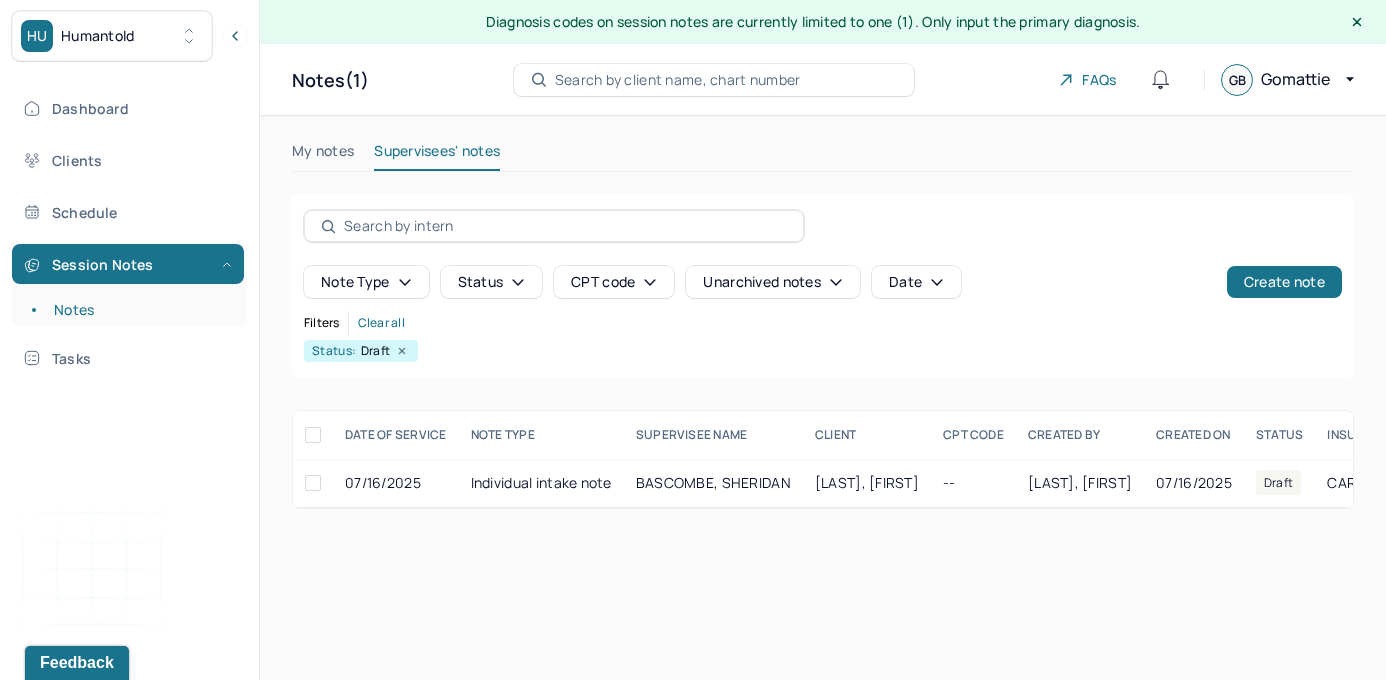 click on "My notes" at bounding box center (323, 155) 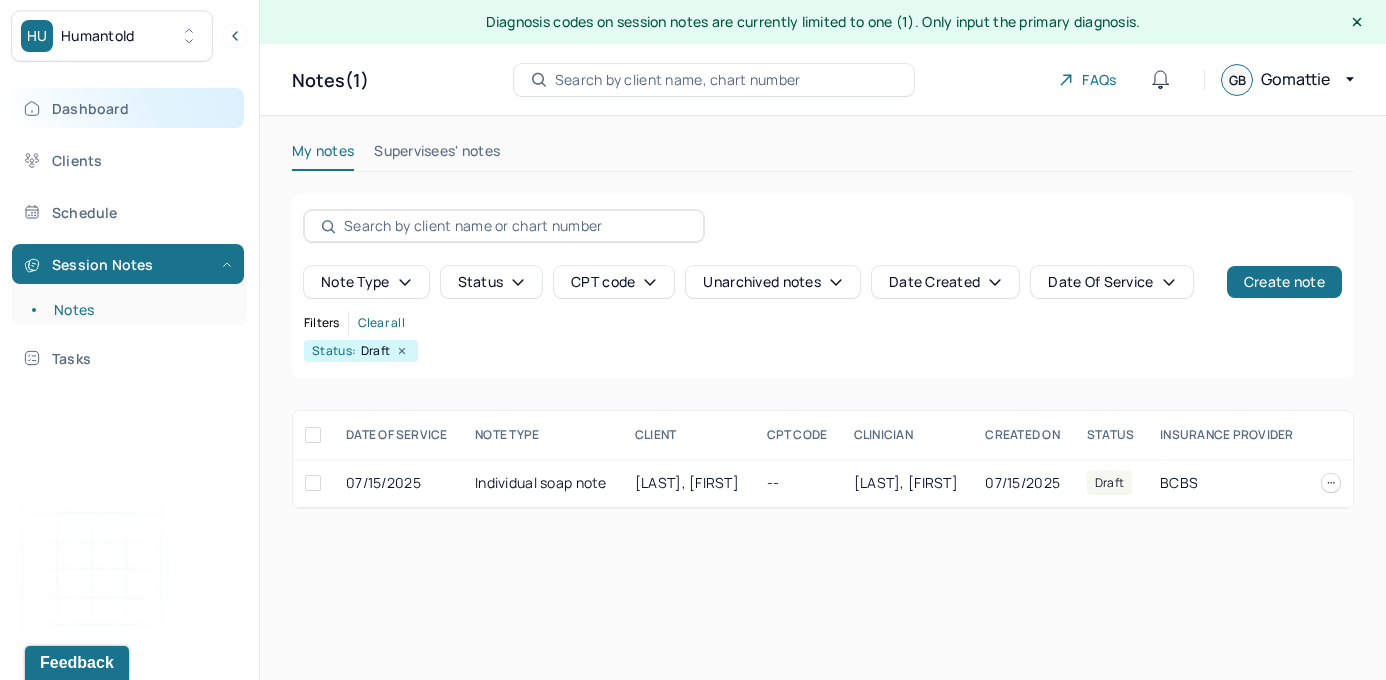 click on "Dashboard" at bounding box center (128, 108) 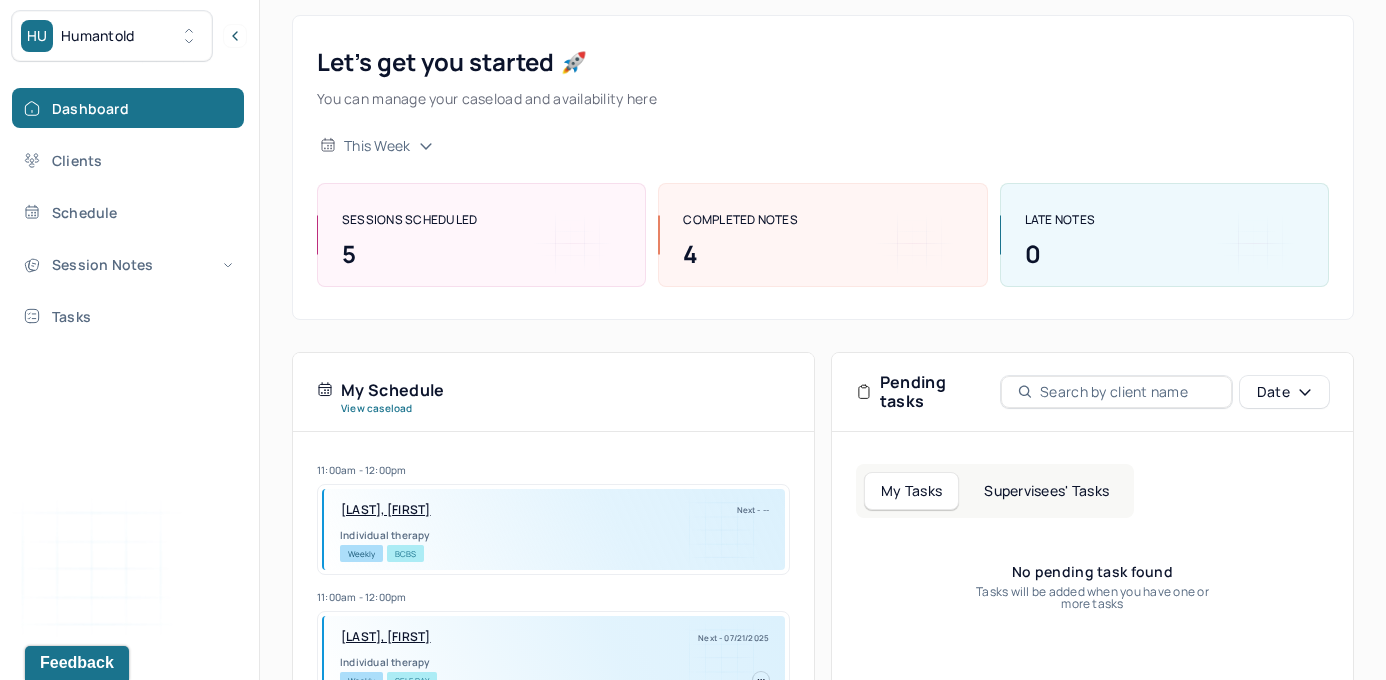 scroll, scrollTop: 149, scrollLeft: 0, axis: vertical 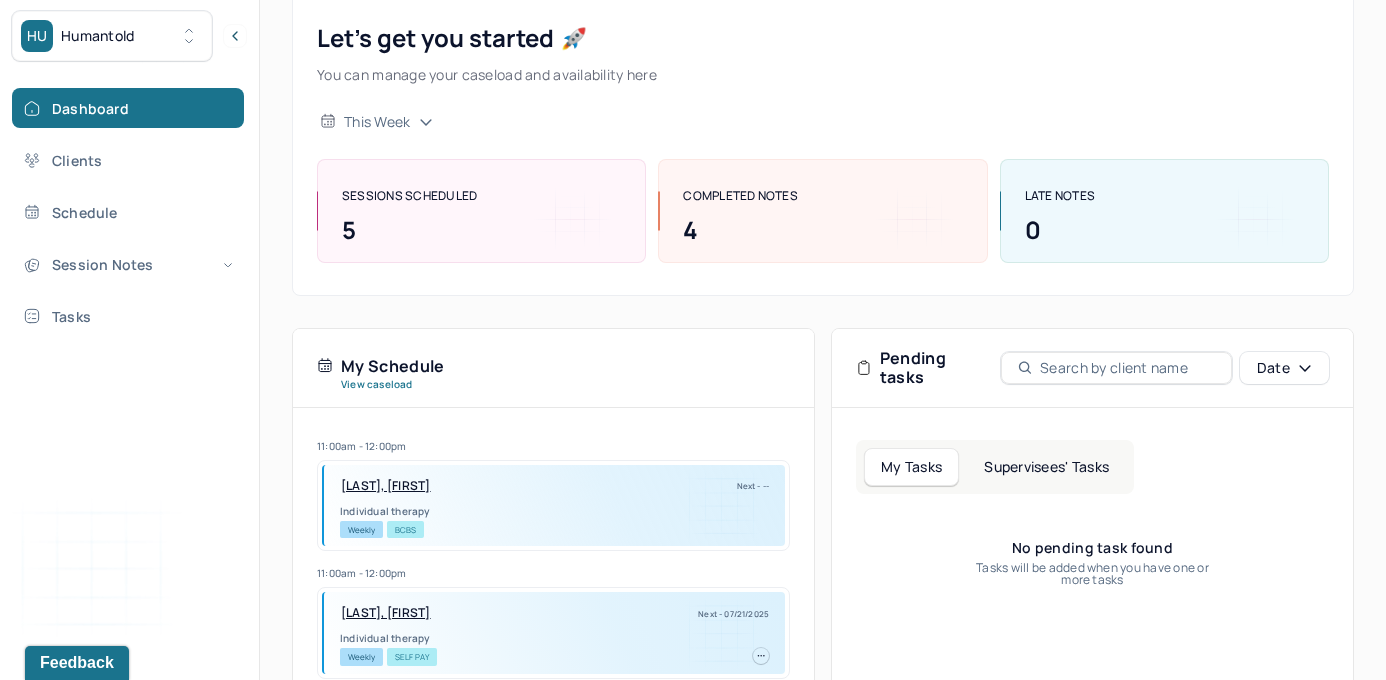 click on "Supervisees' Tasks" at bounding box center [1046, 467] 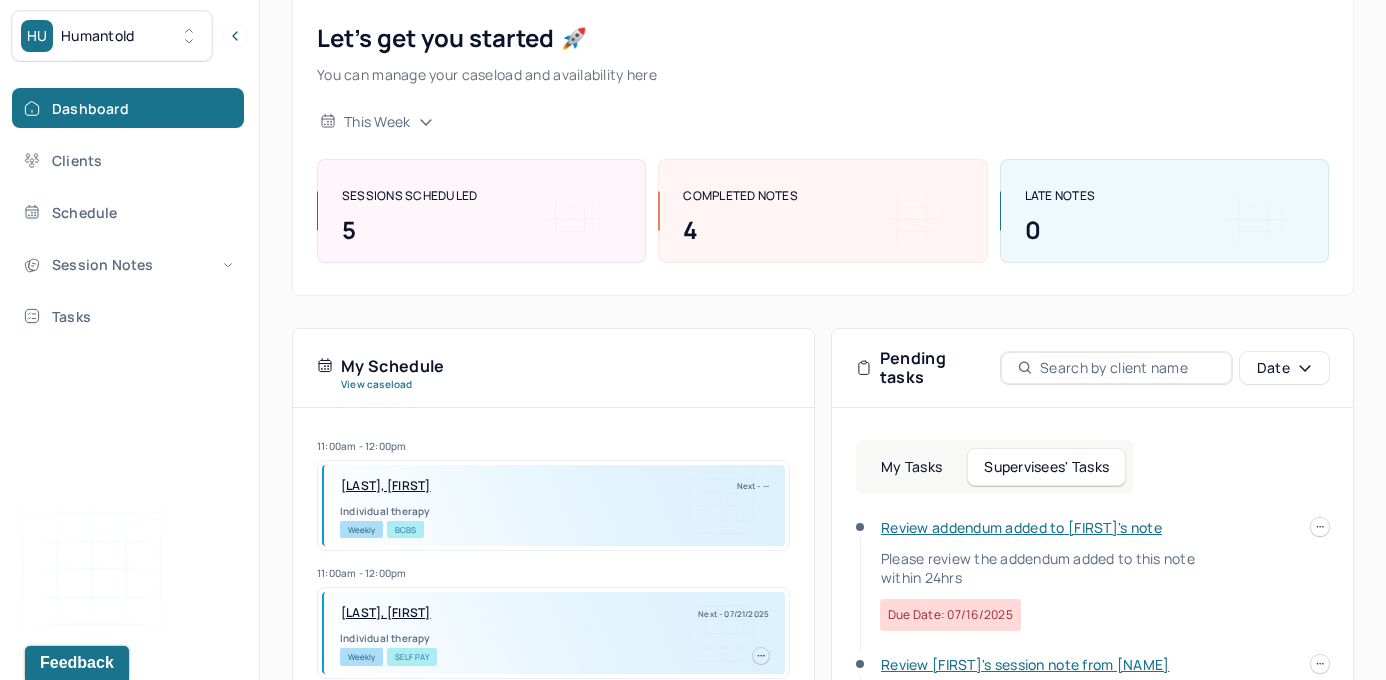 click on "Review addendum added to [FIRST]'s note" at bounding box center (1021, 527) 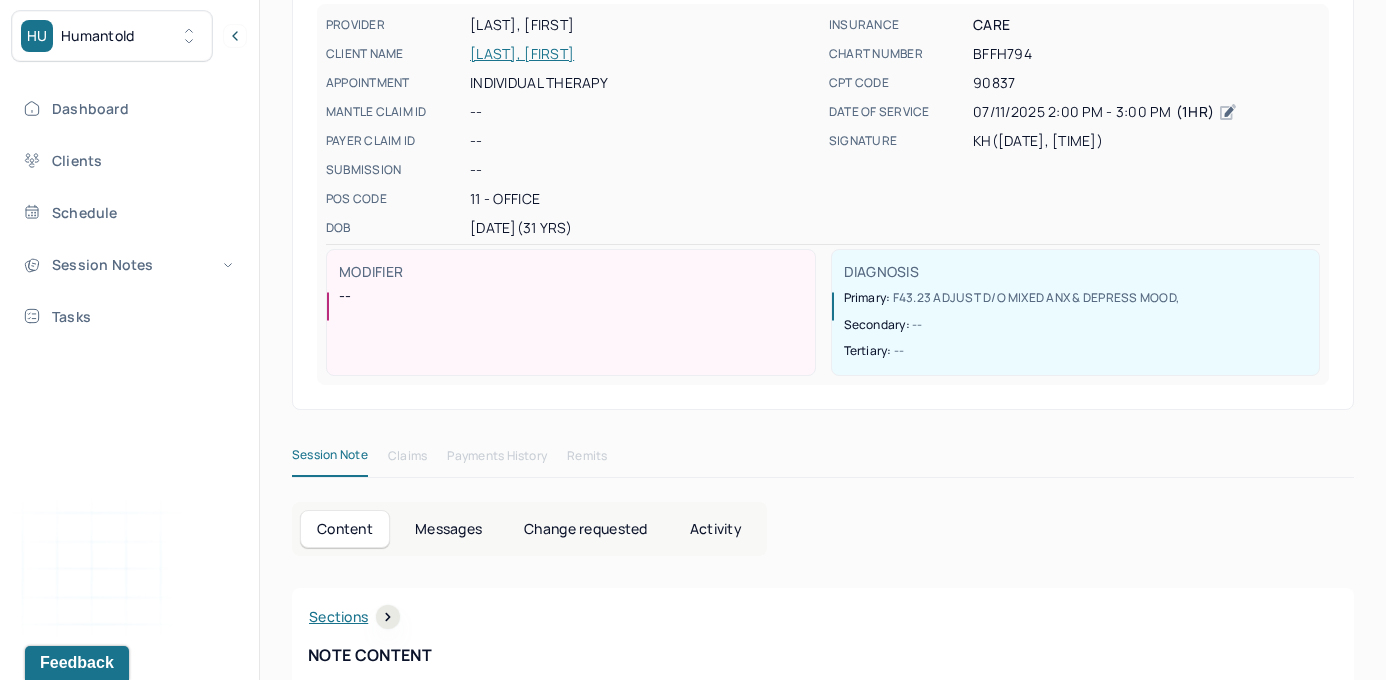 scroll, scrollTop: 0, scrollLeft: 0, axis: both 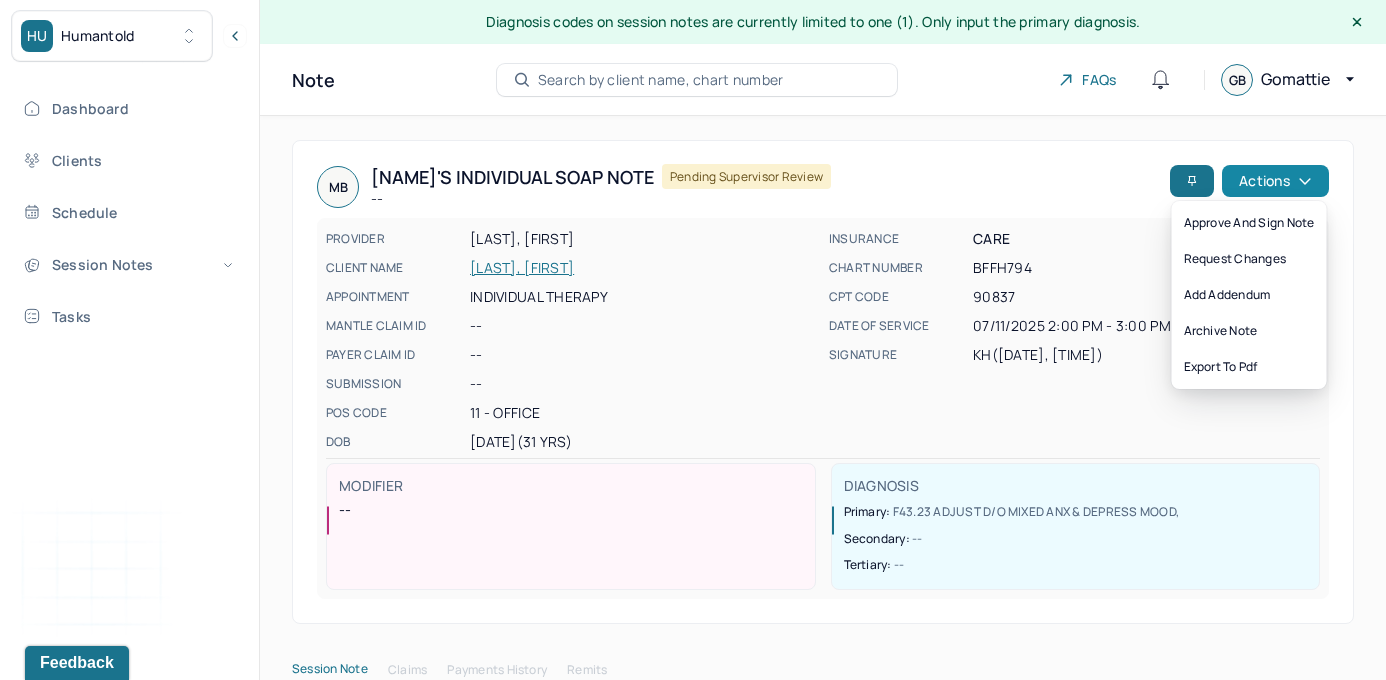 click on "Actions" at bounding box center [1275, 181] 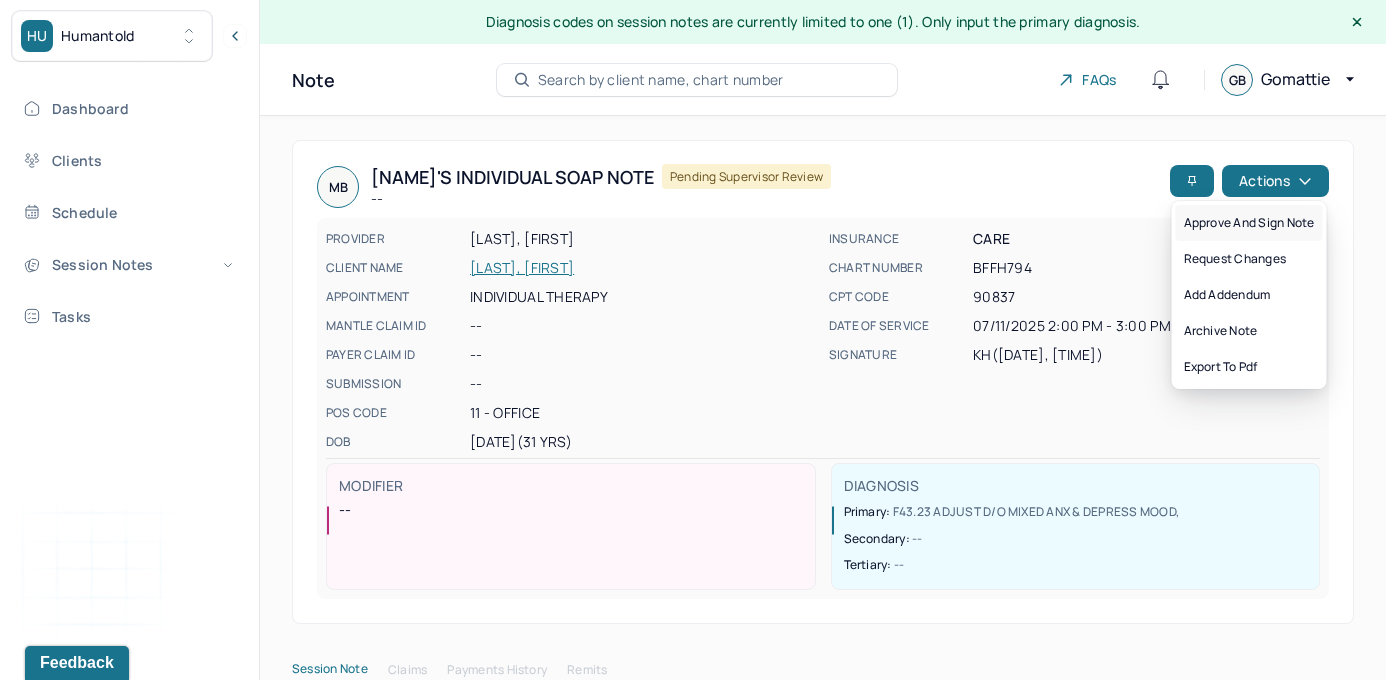 click on "Approve and sign note" at bounding box center [1249, 223] 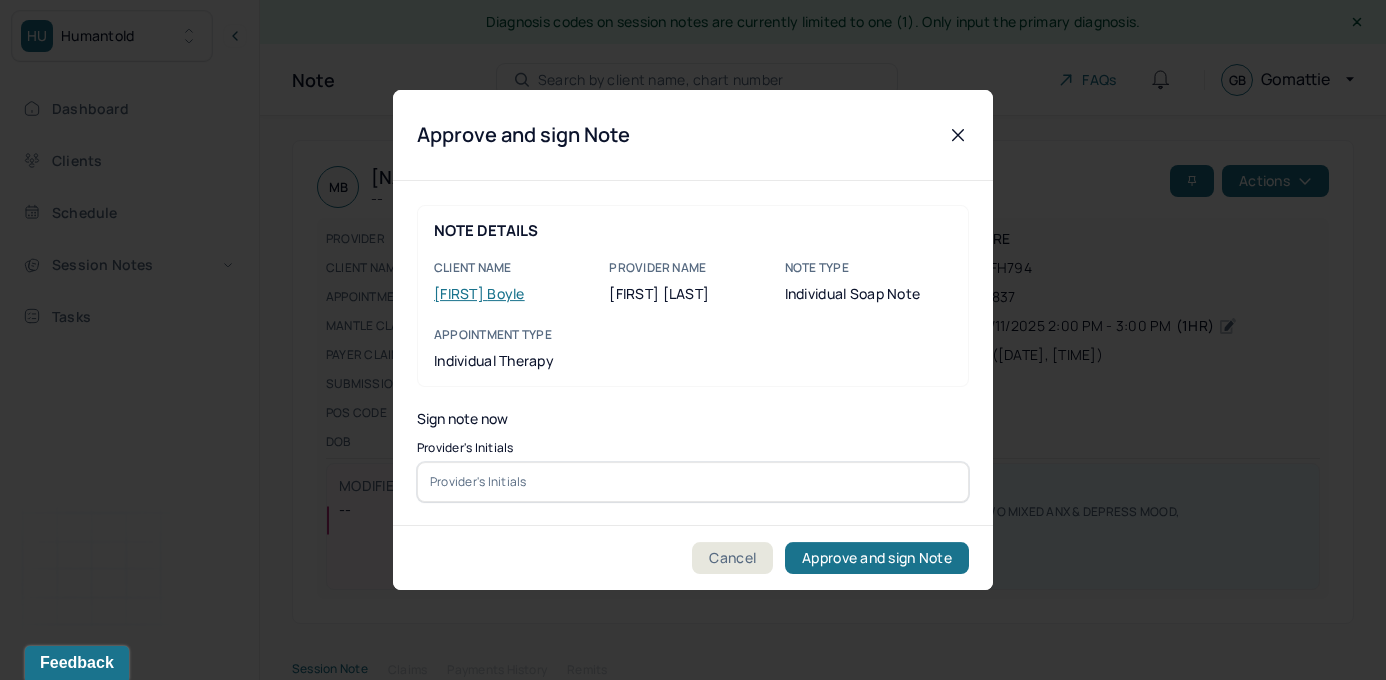 click at bounding box center [693, 482] 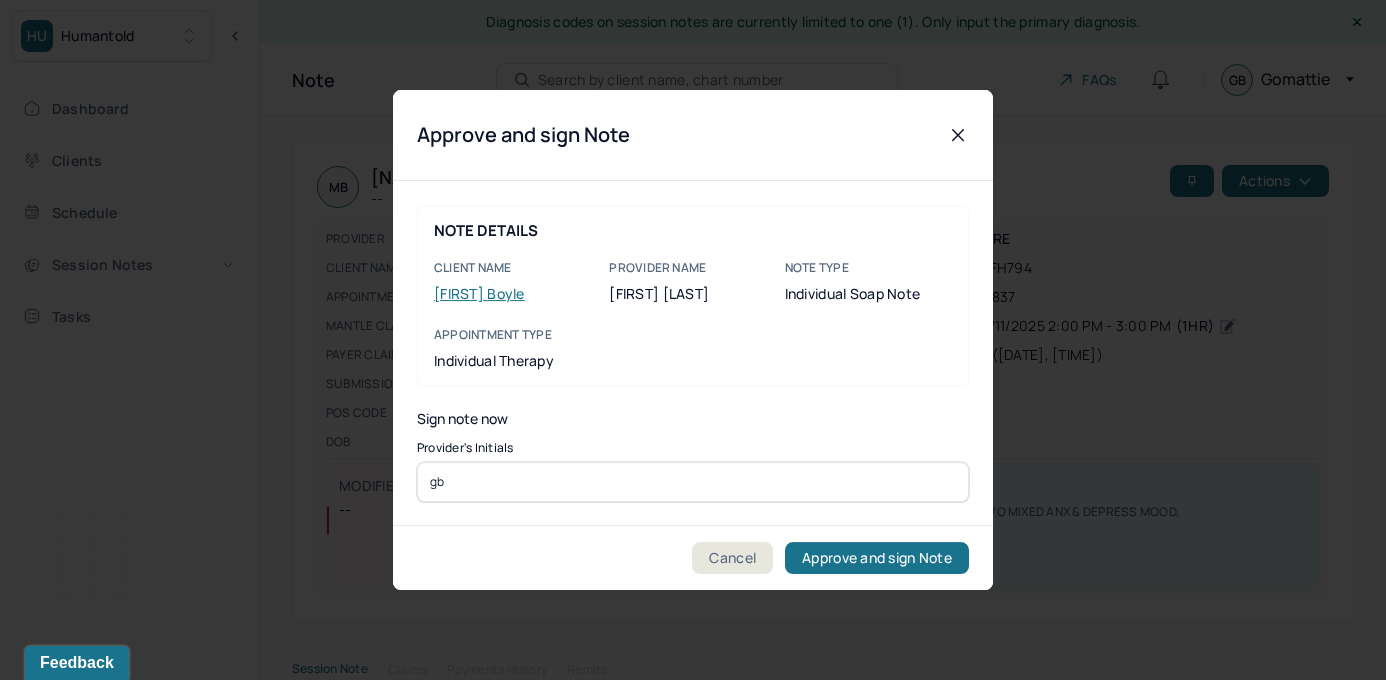 type on "gb" 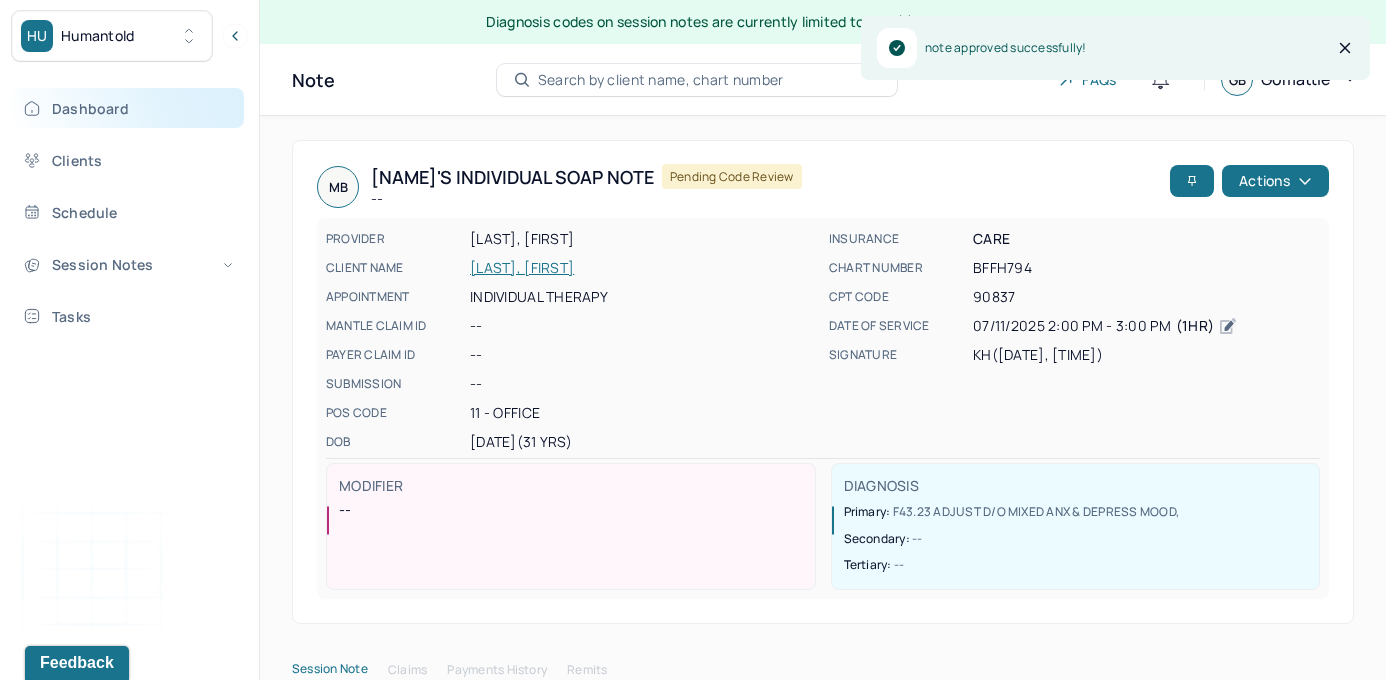 click on "Dashboard" at bounding box center [128, 108] 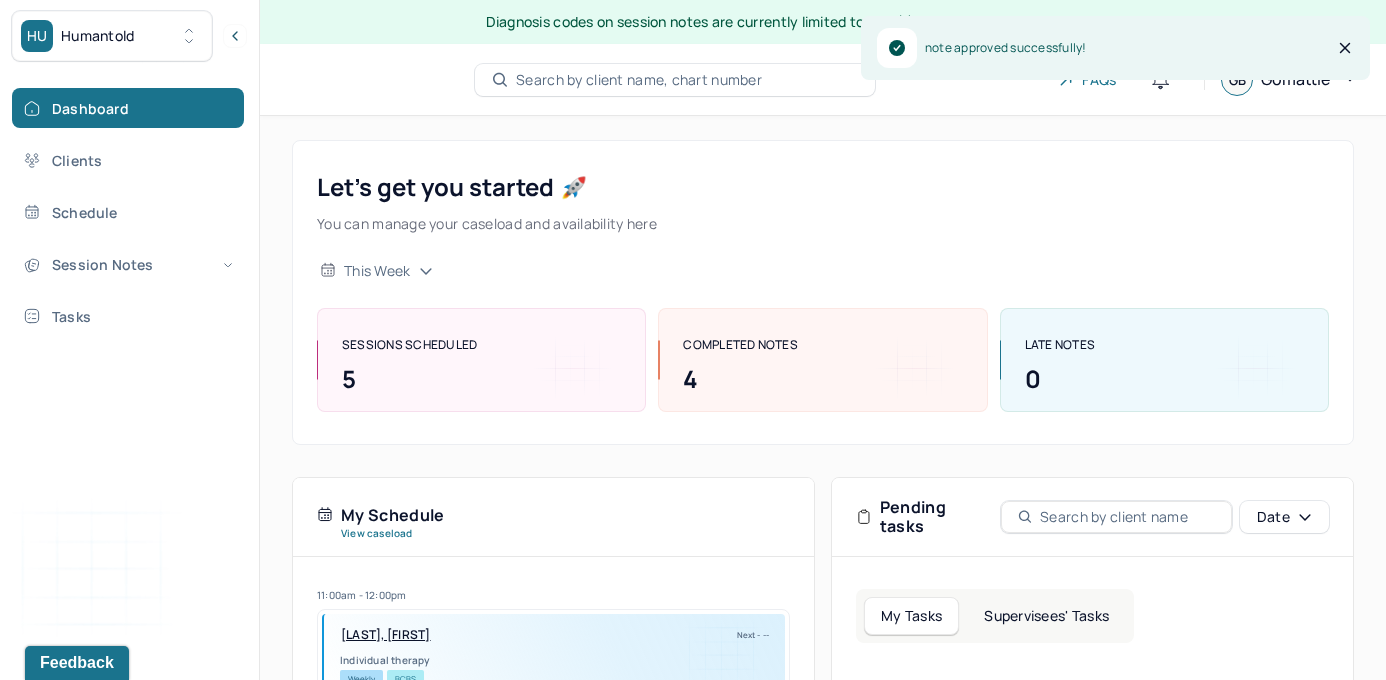 click on "Supervisees' Tasks" at bounding box center (1046, 616) 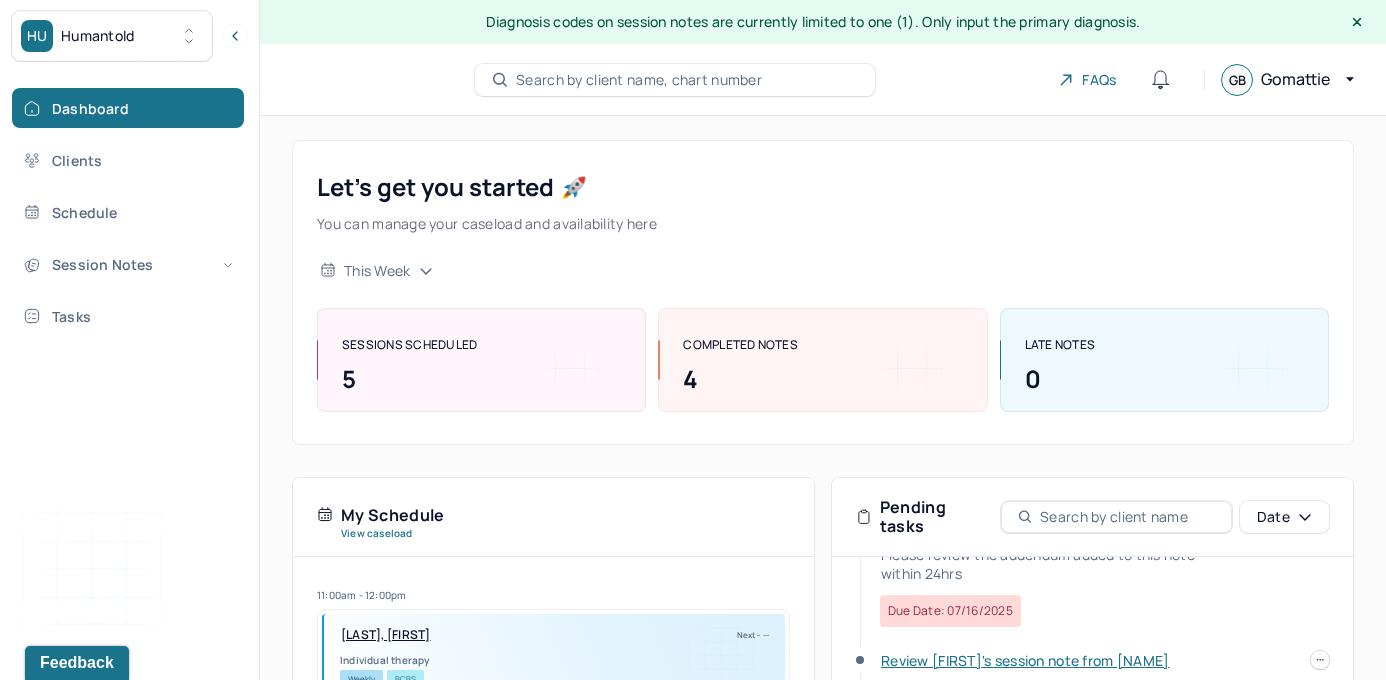 scroll, scrollTop: 168, scrollLeft: 0, axis: vertical 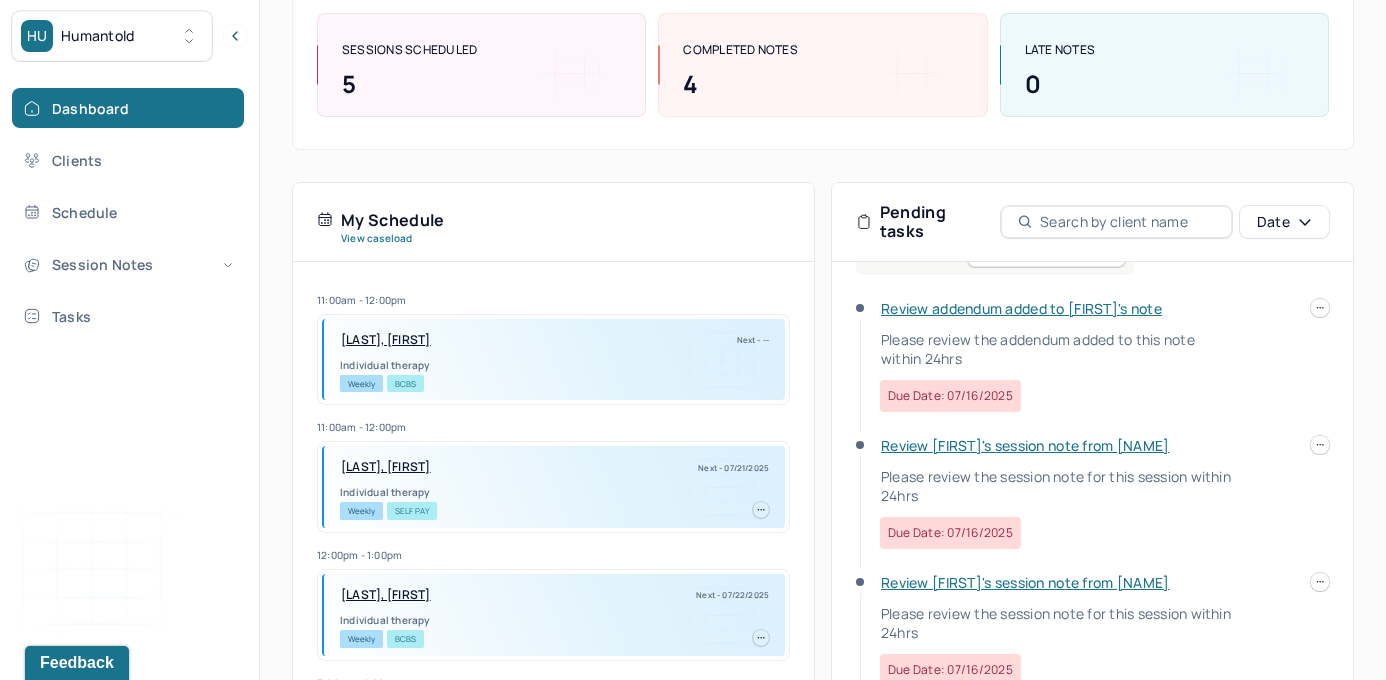 click on "Review [FIRST]'s session note from [NAME]" at bounding box center (1025, 445) 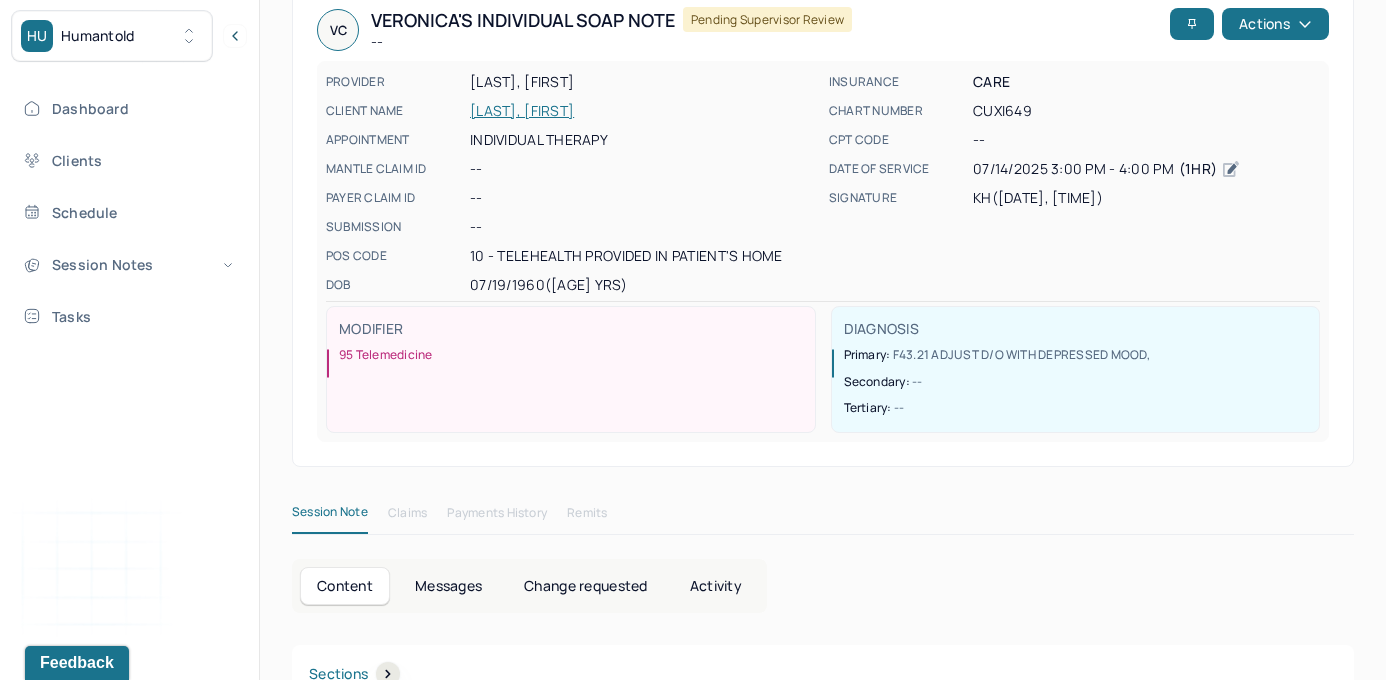 scroll, scrollTop: 0, scrollLeft: 0, axis: both 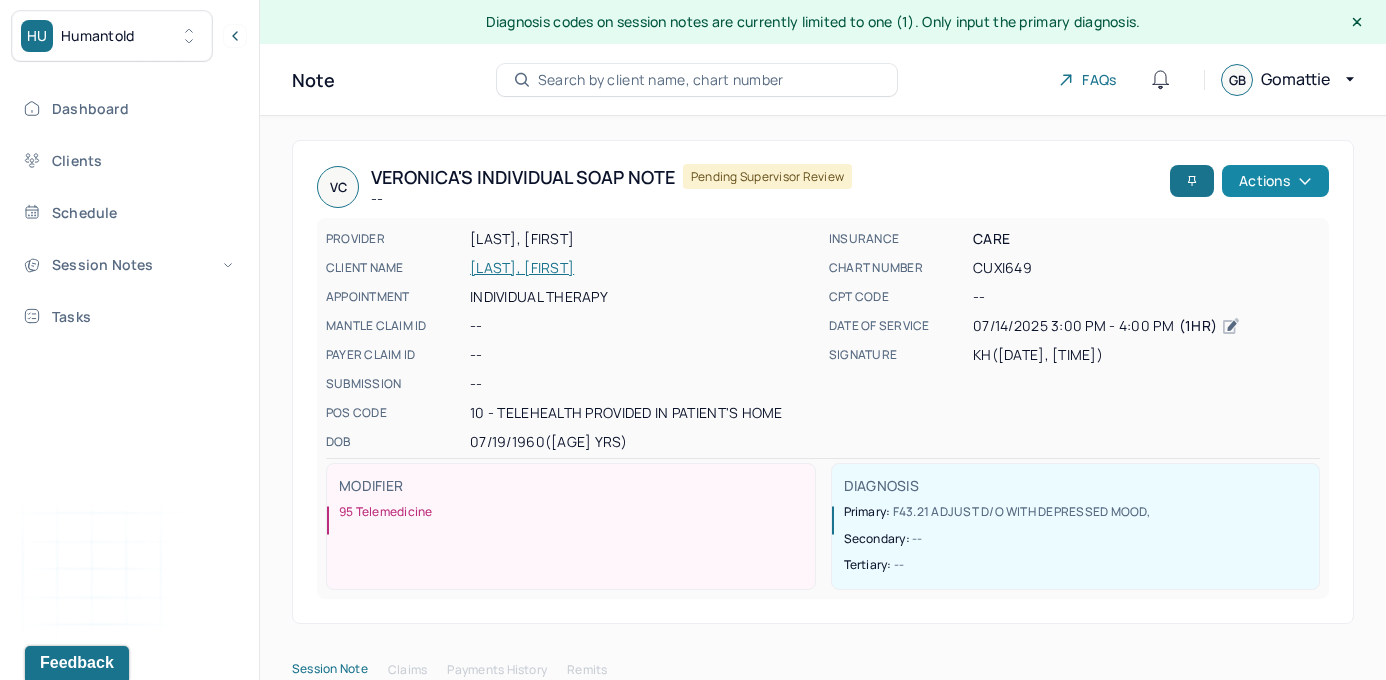 click on "Actions" at bounding box center (1275, 181) 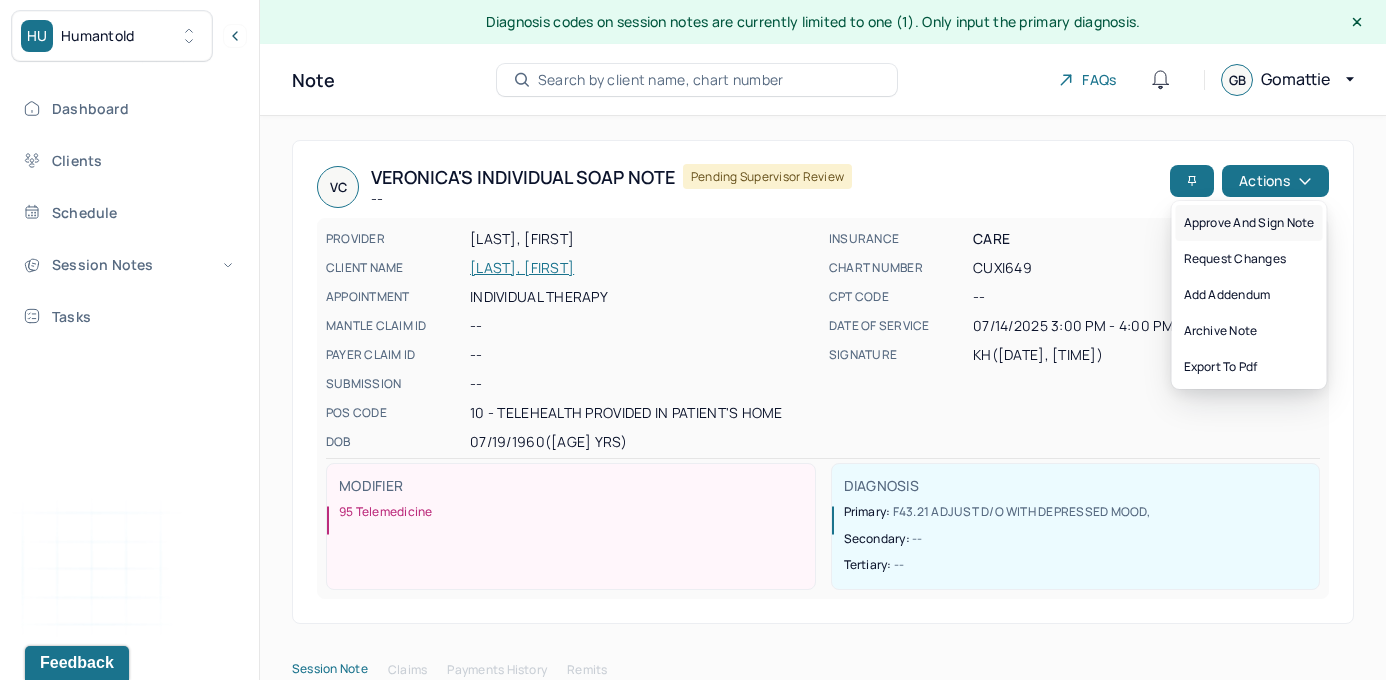 click on "Approve and sign note" at bounding box center [1249, 223] 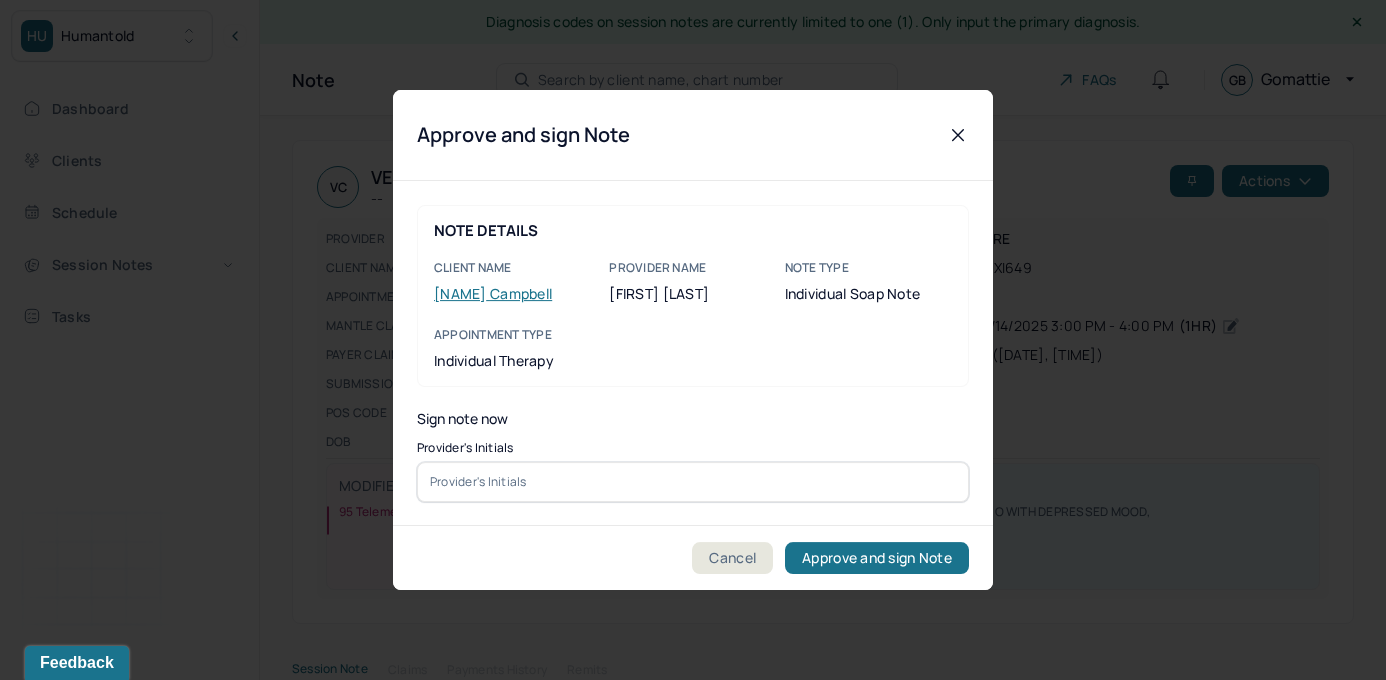 click at bounding box center [693, 482] 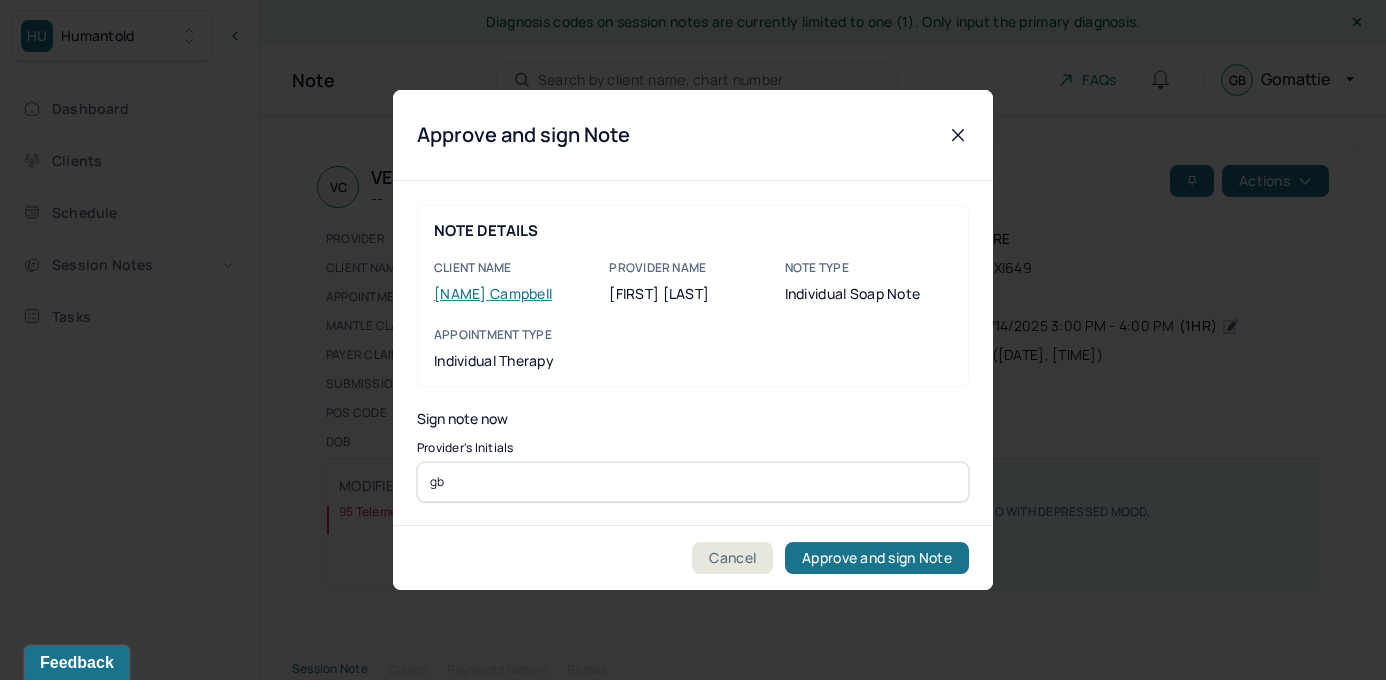 type on "gb" 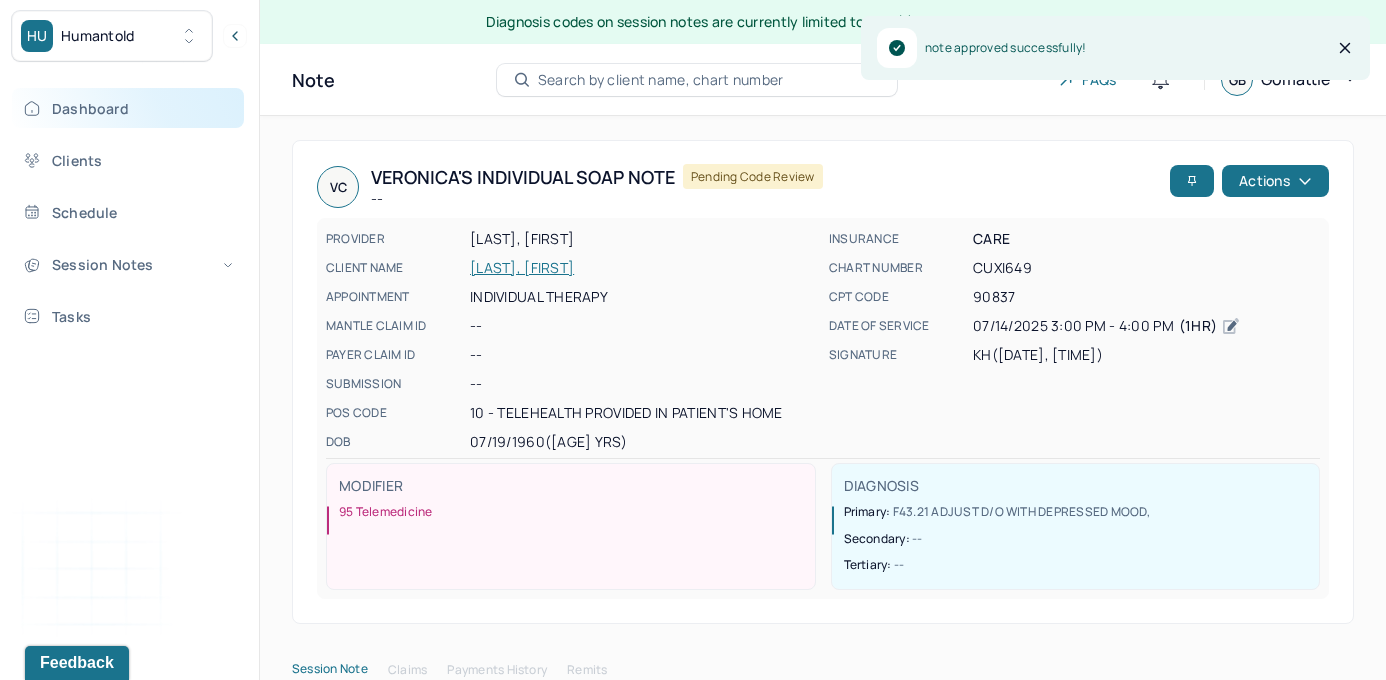 click on "Dashboard" at bounding box center [128, 108] 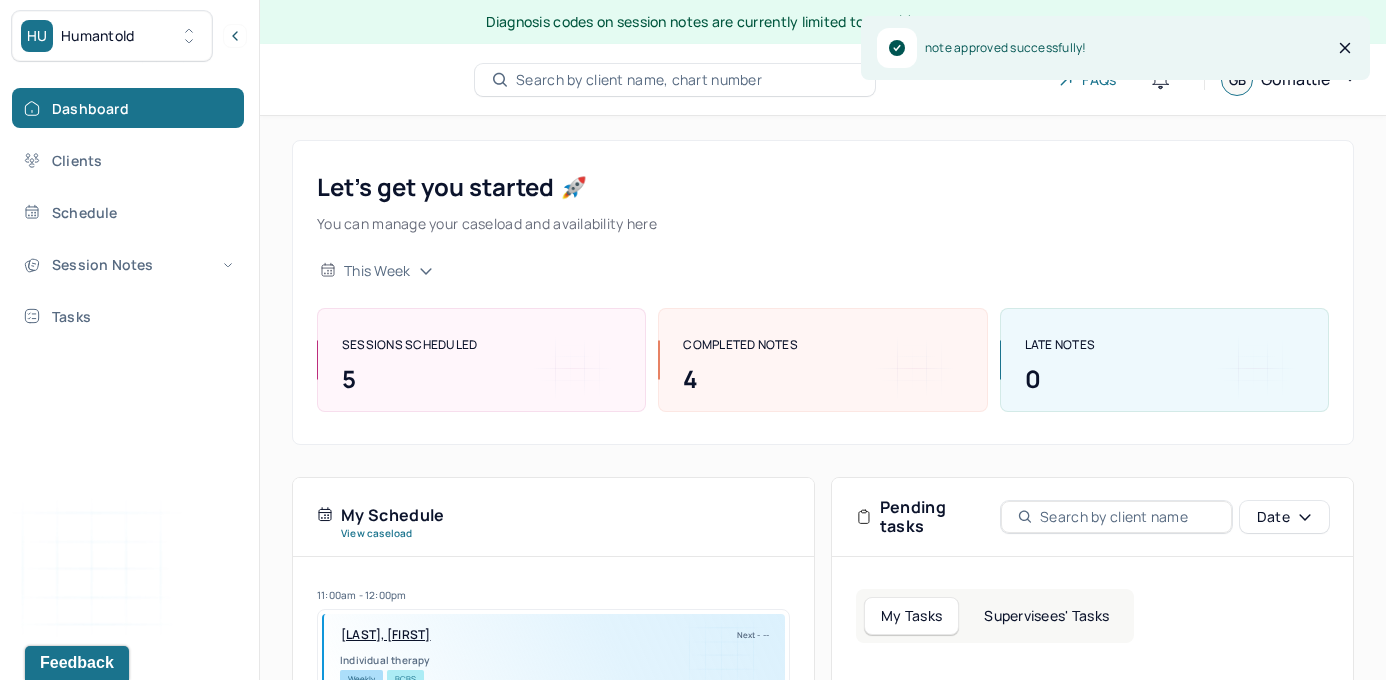 click on "Supervisees' Tasks" at bounding box center [1046, 616] 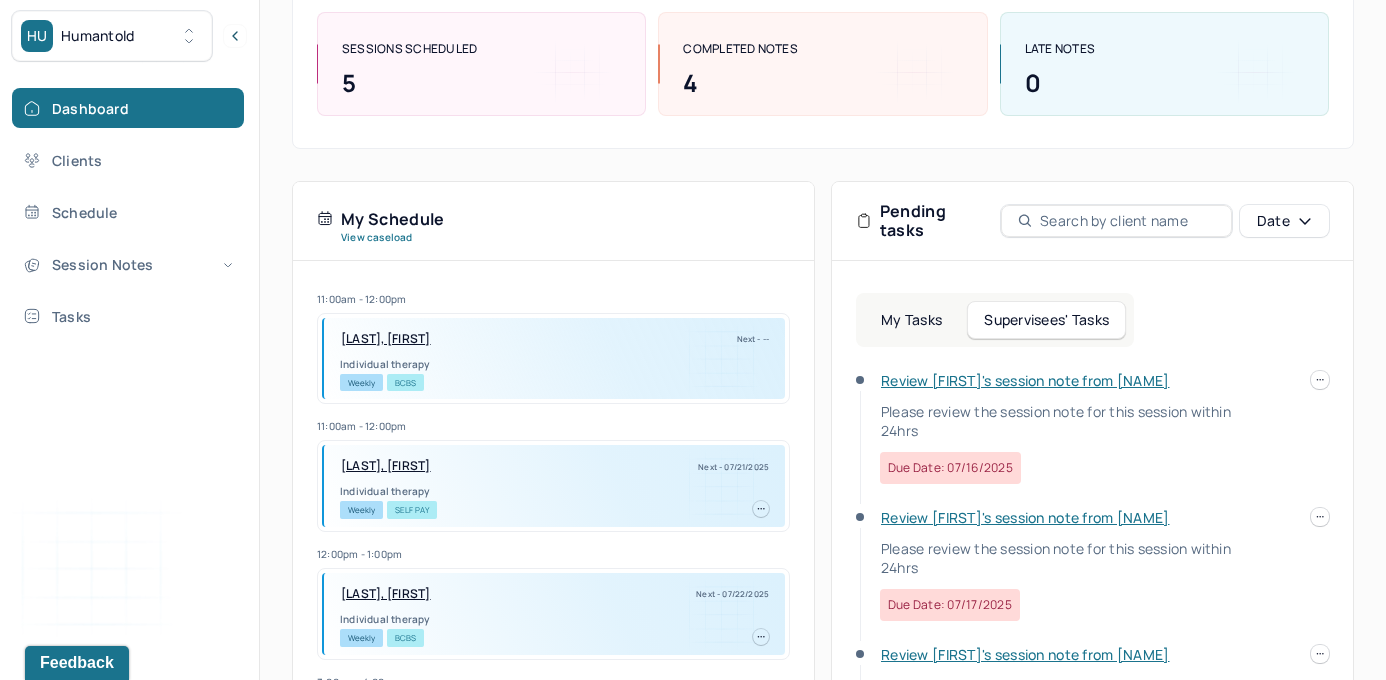 click on "Review [FIRST]'s session note from [NAME]" at bounding box center (1025, 380) 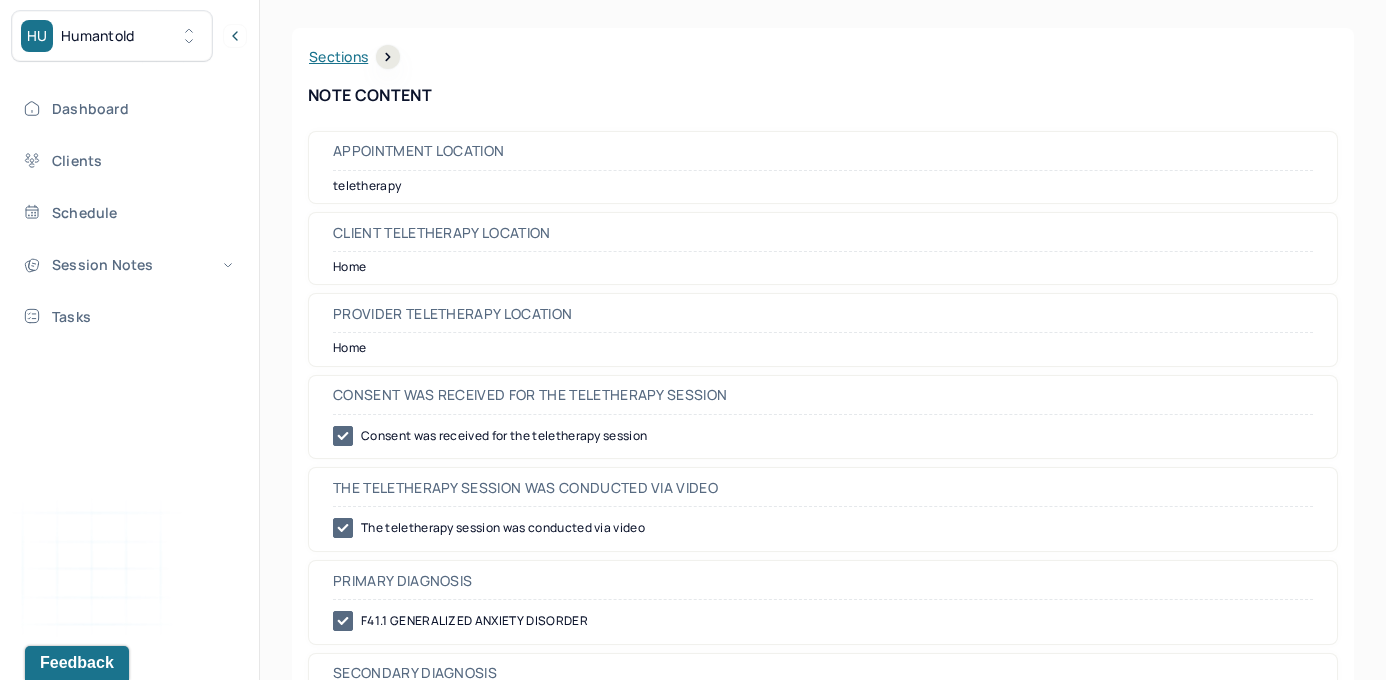 scroll, scrollTop: 0, scrollLeft: 0, axis: both 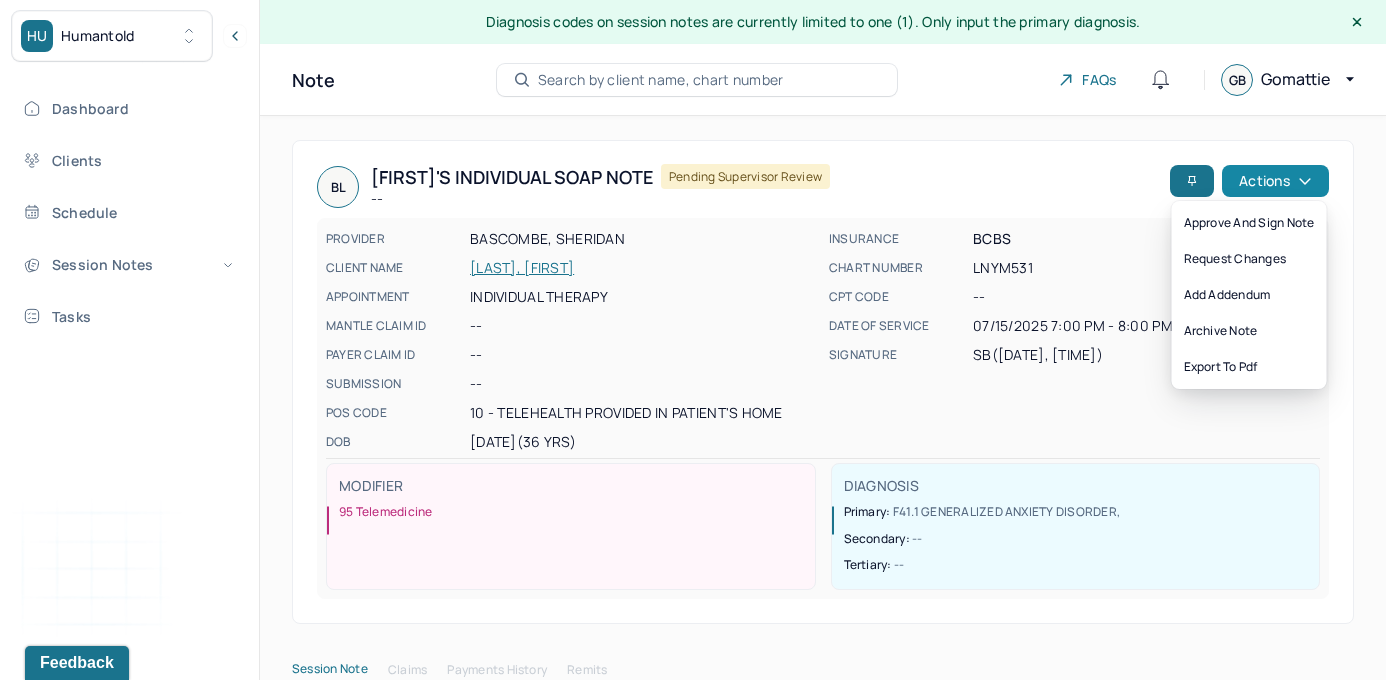 click on "Actions" at bounding box center [1275, 181] 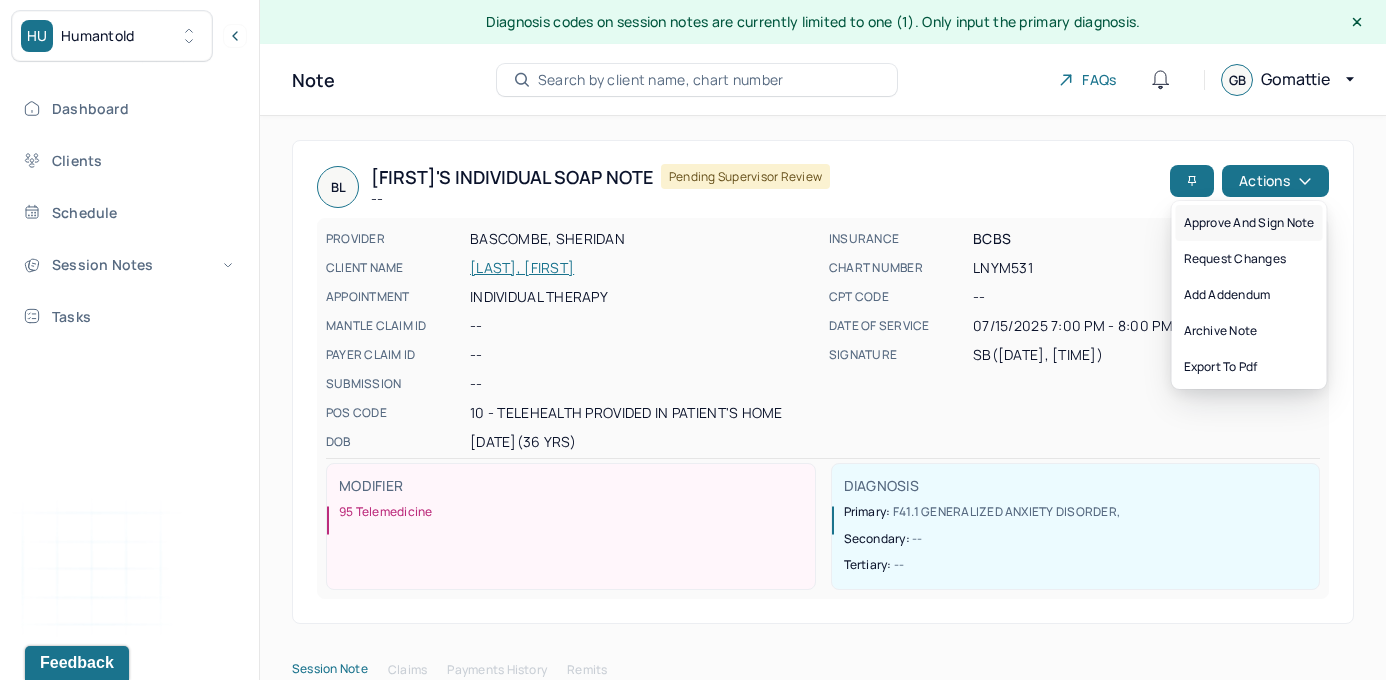 click on "Approve and sign note" at bounding box center [1249, 223] 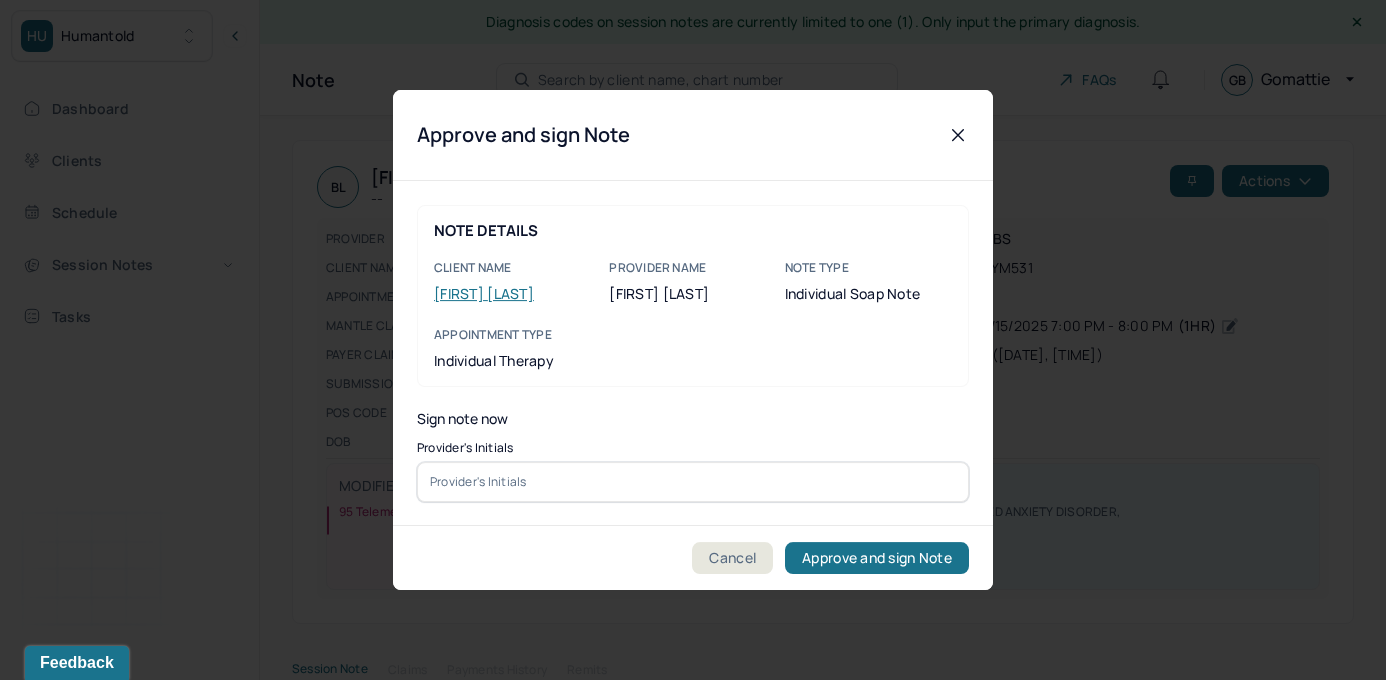 click at bounding box center (693, 482) 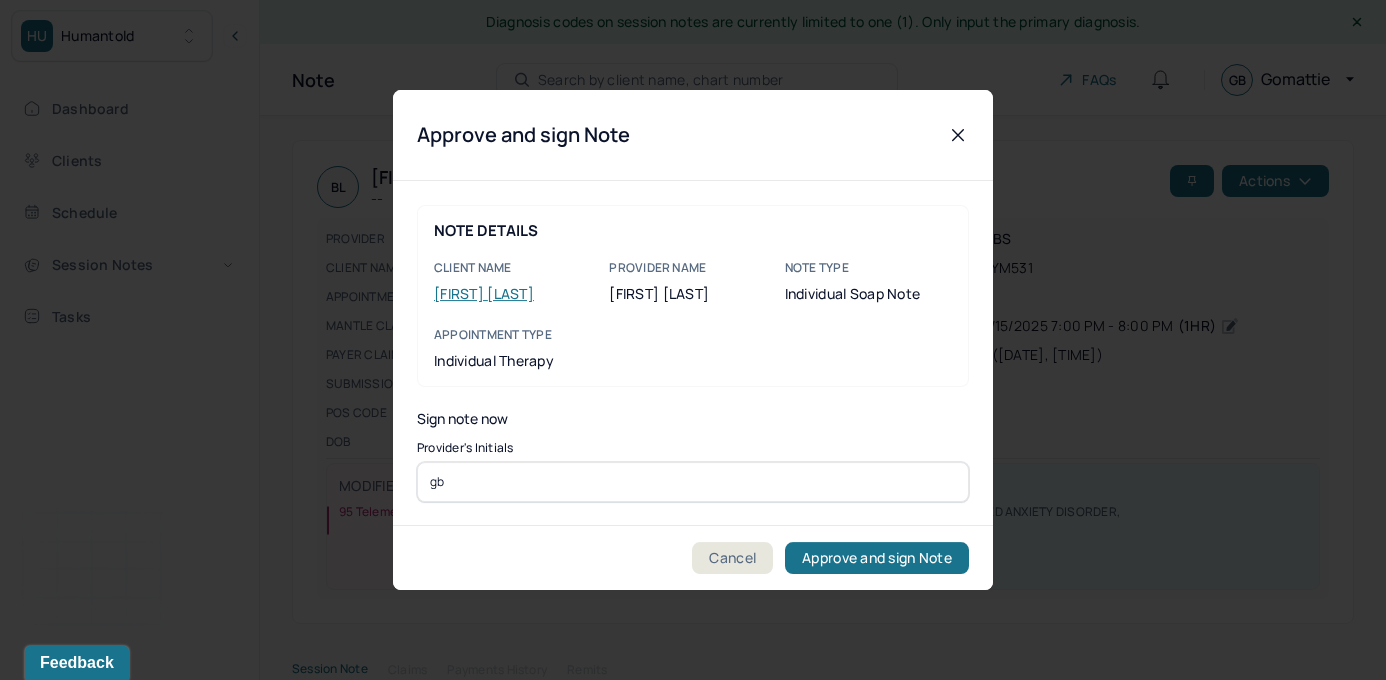 type on "gb" 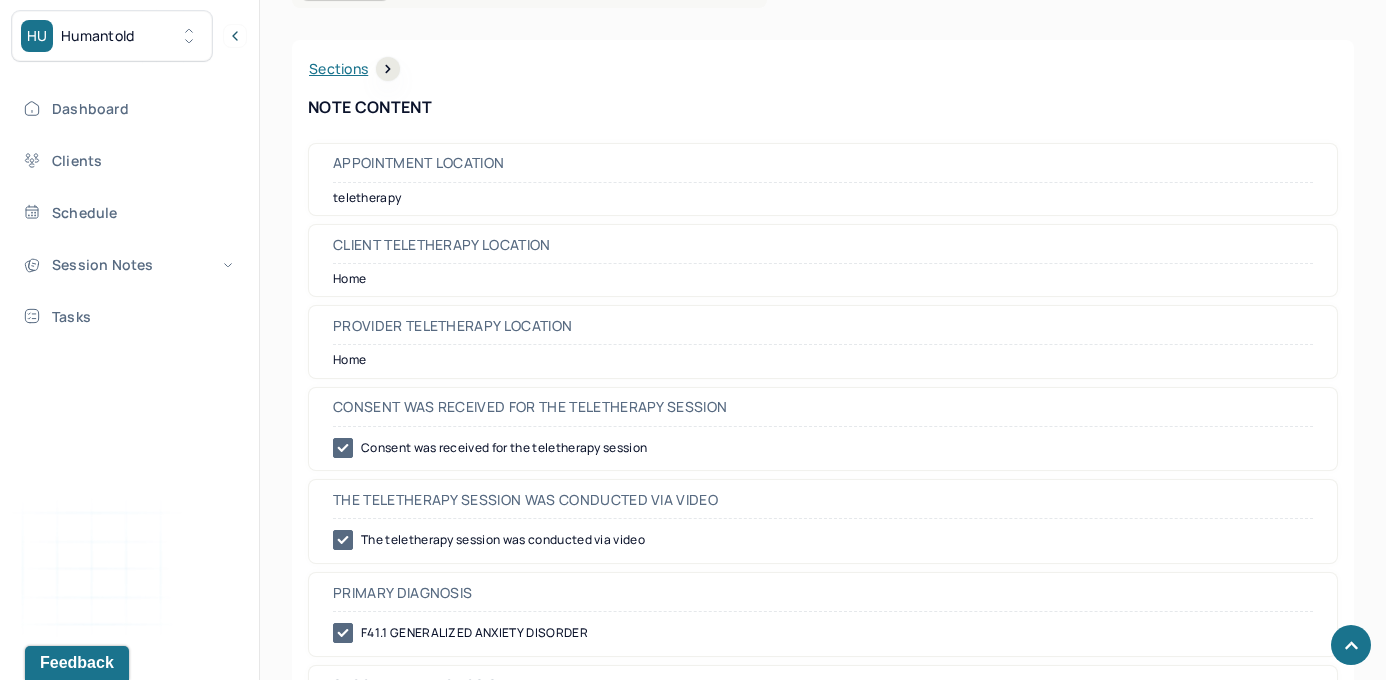 scroll, scrollTop: 20, scrollLeft: 0, axis: vertical 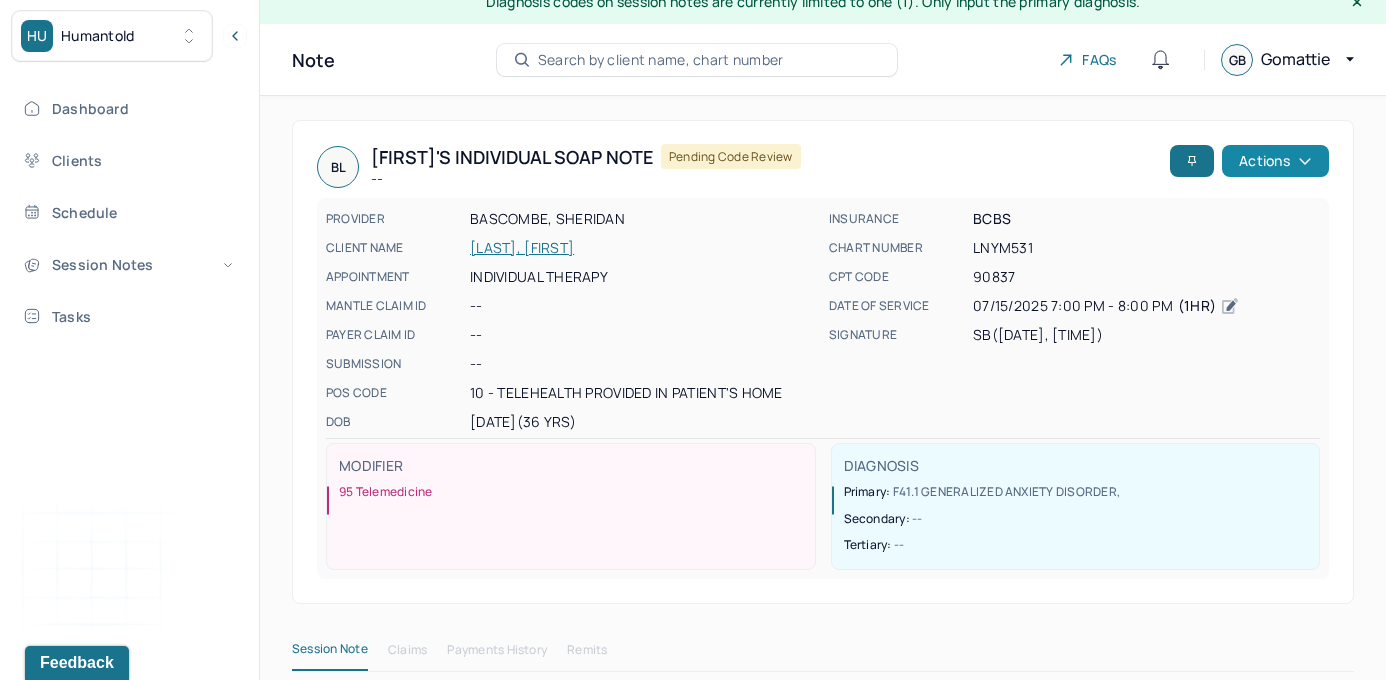 click on "Actions" at bounding box center (1275, 161) 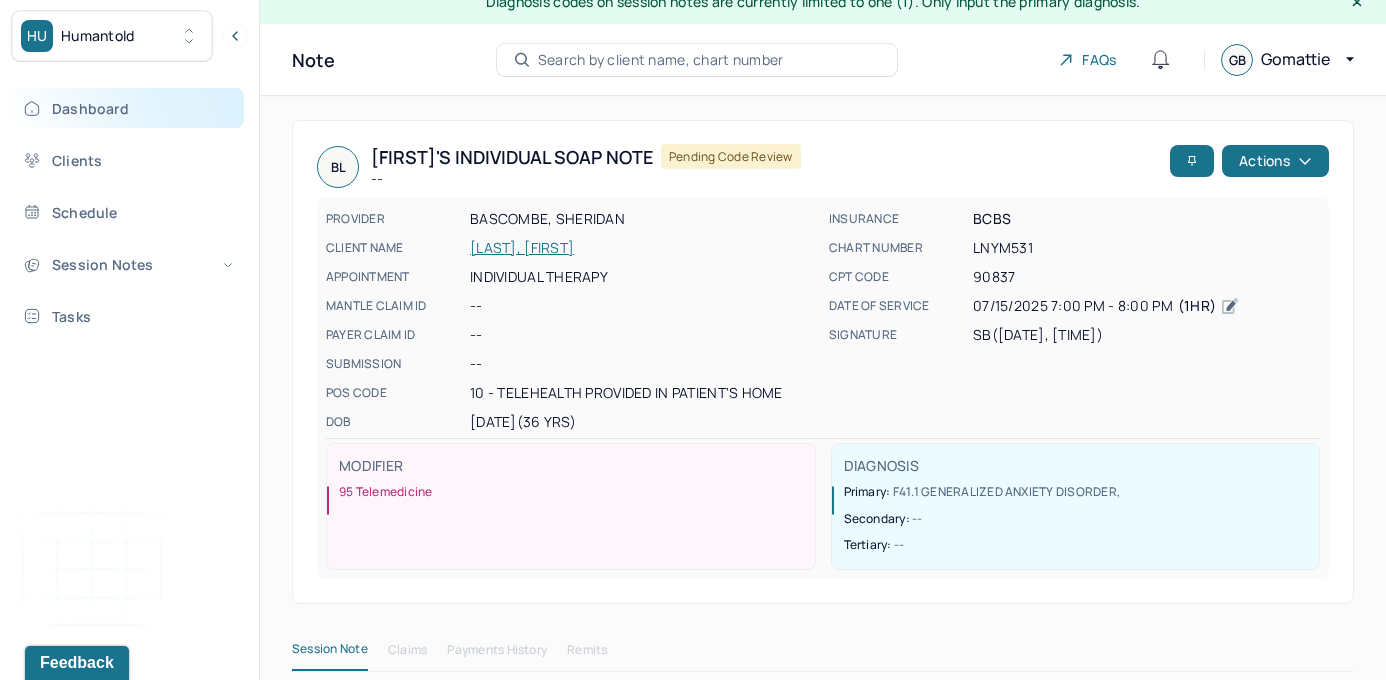 click on "Dashboard" at bounding box center [128, 108] 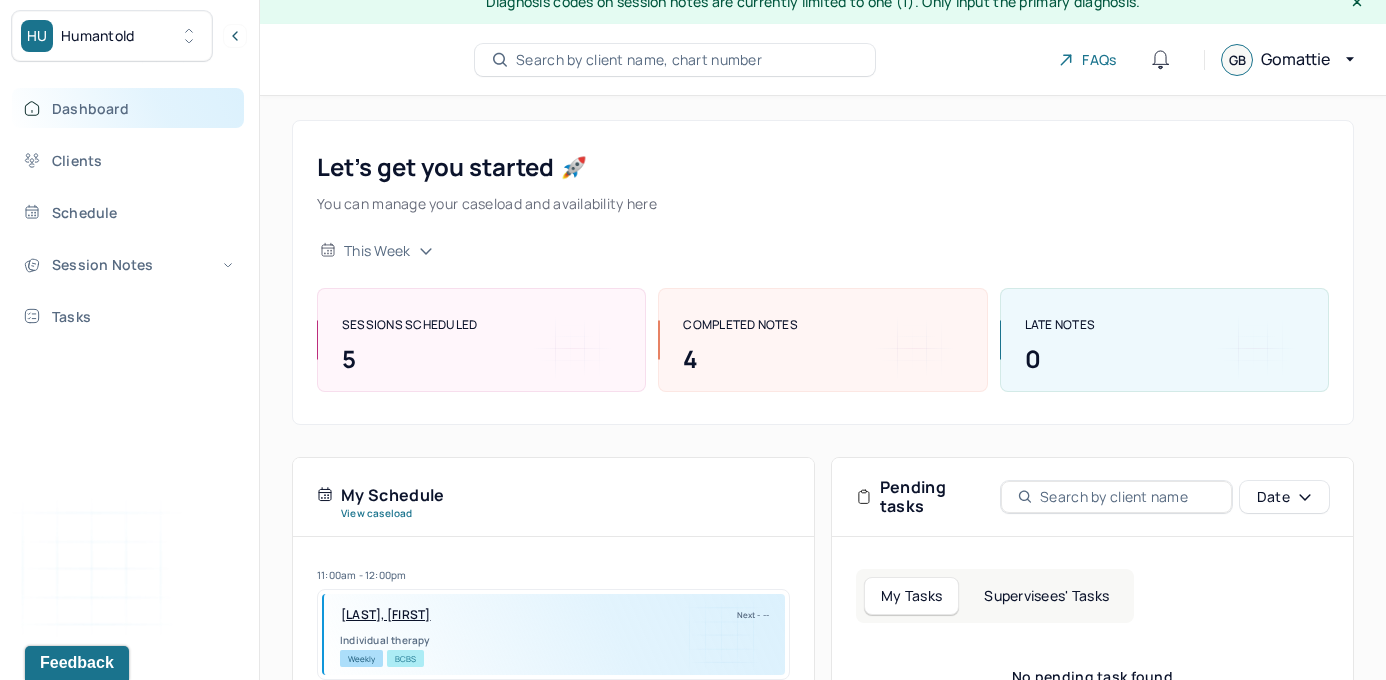 scroll, scrollTop: 0, scrollLeft: 0, axis: both 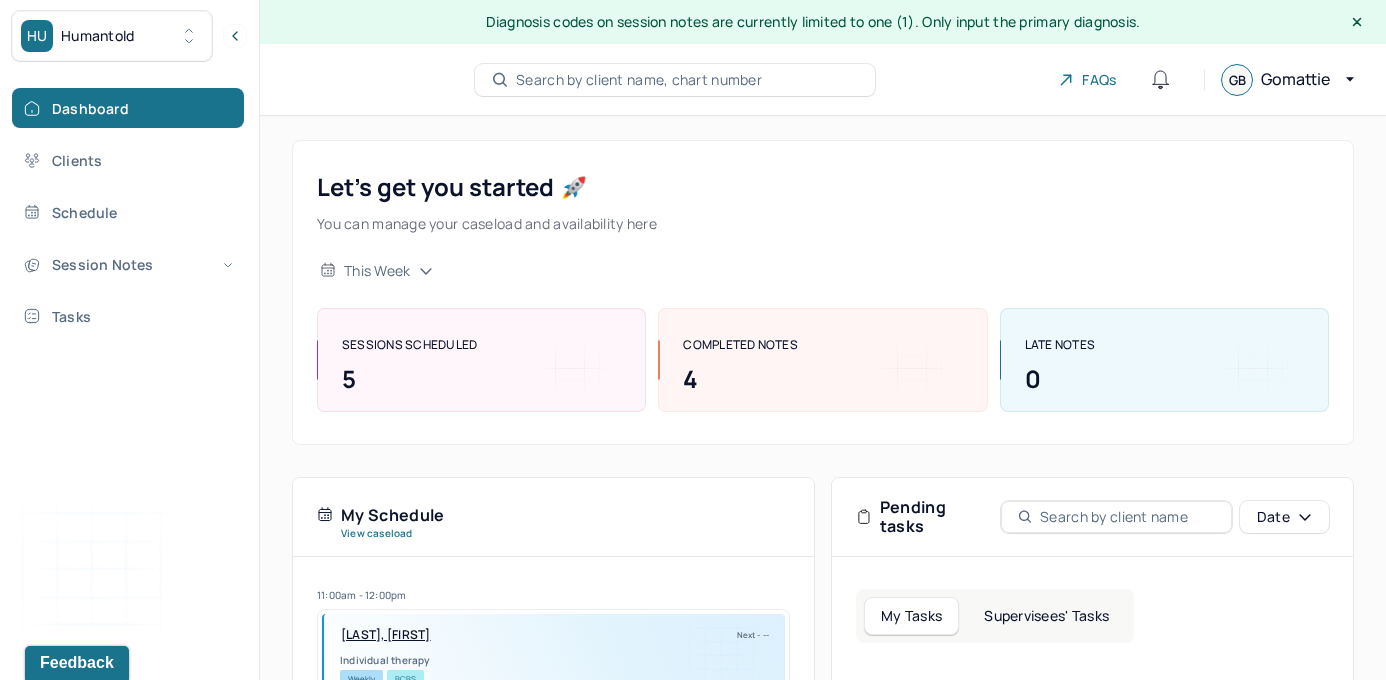 click on "Supervisees' Tasks" at bounding box center [1046, 616] 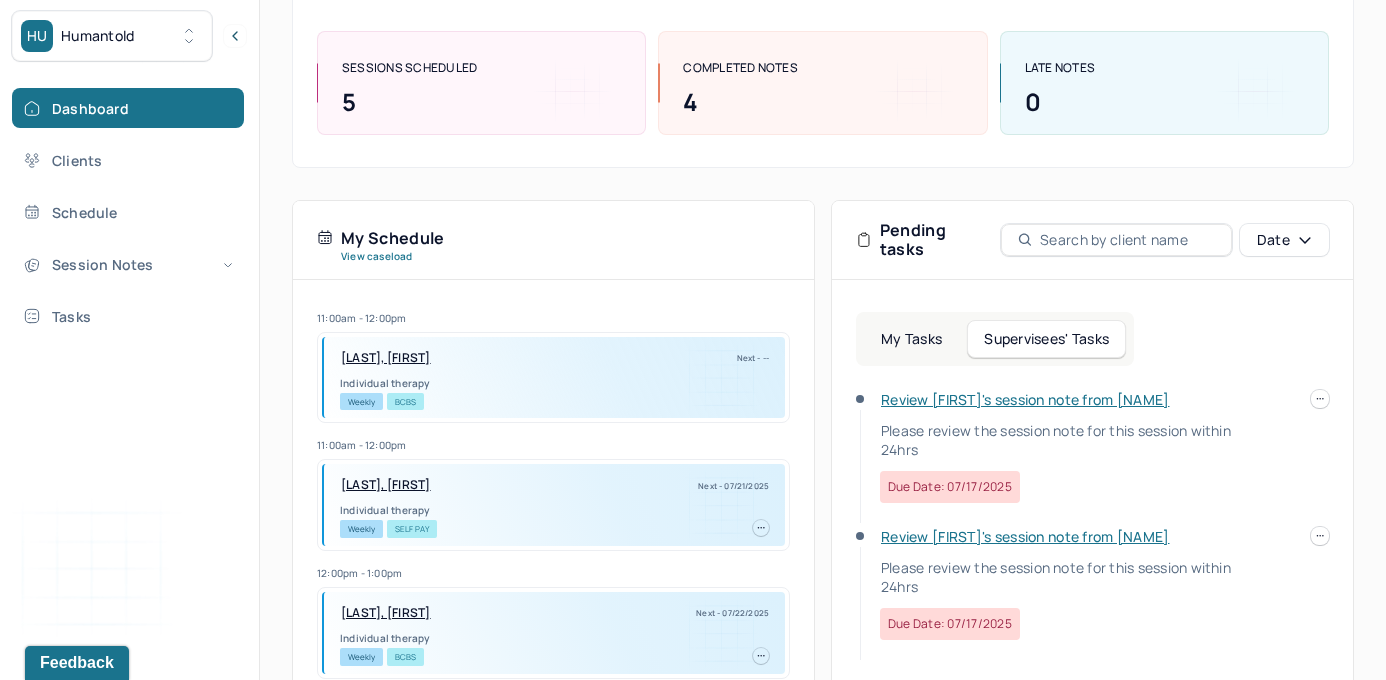 click on "Review [FIRST]'s session note from [NAME]" at bounding box center (1025, 399) 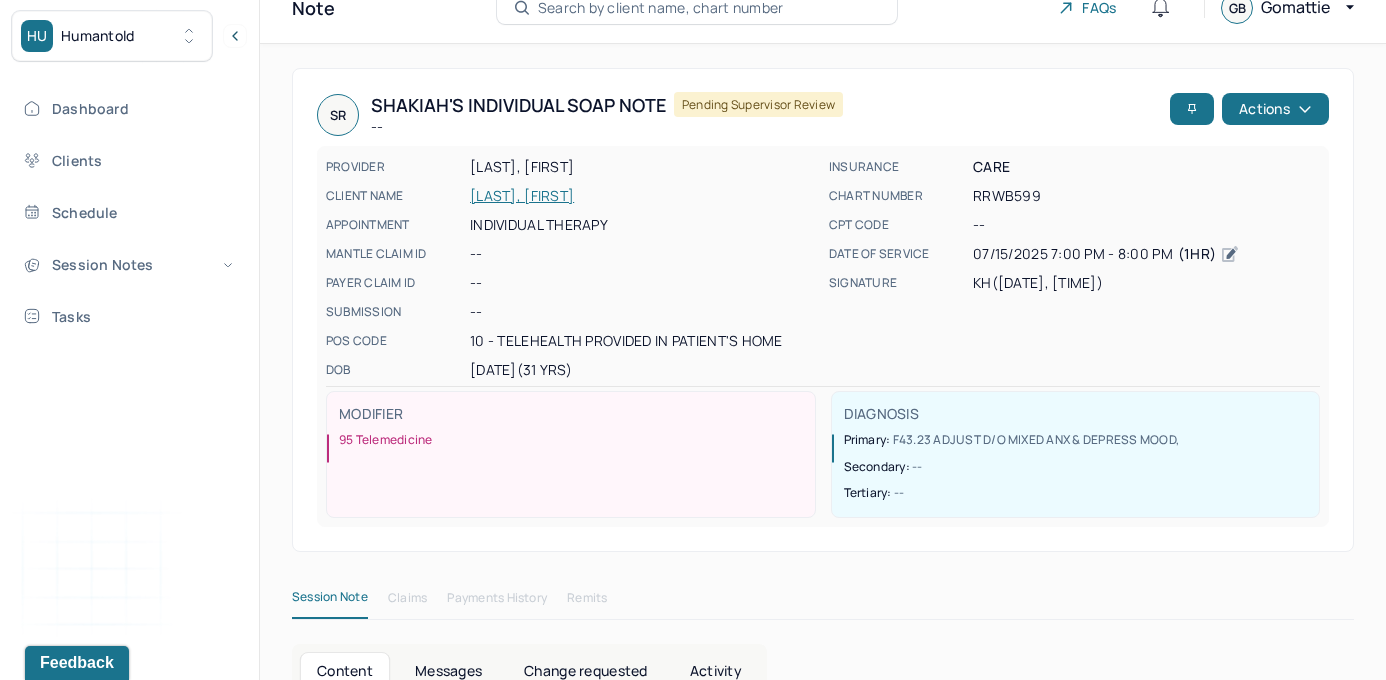 scroll, scrollTop: 0, scrollLeft: 0, axis: both 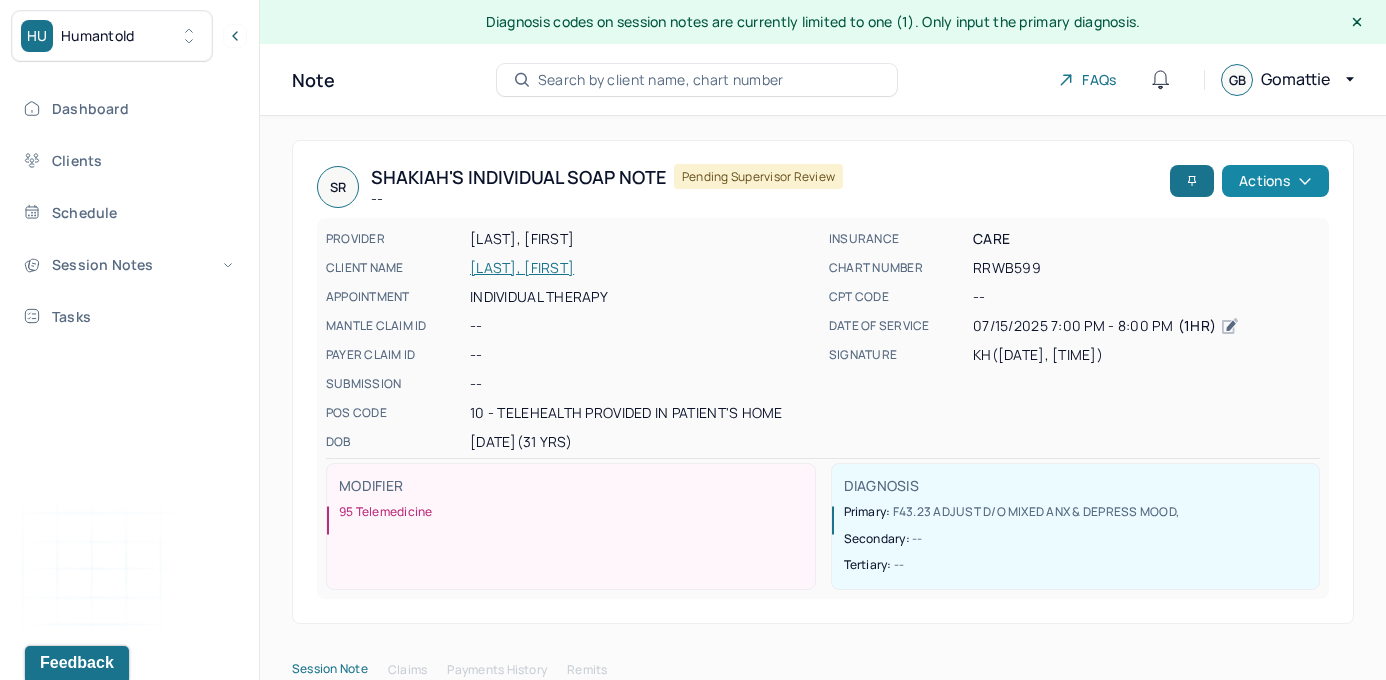 click on "Actions" at bounding box center [1275, 181] 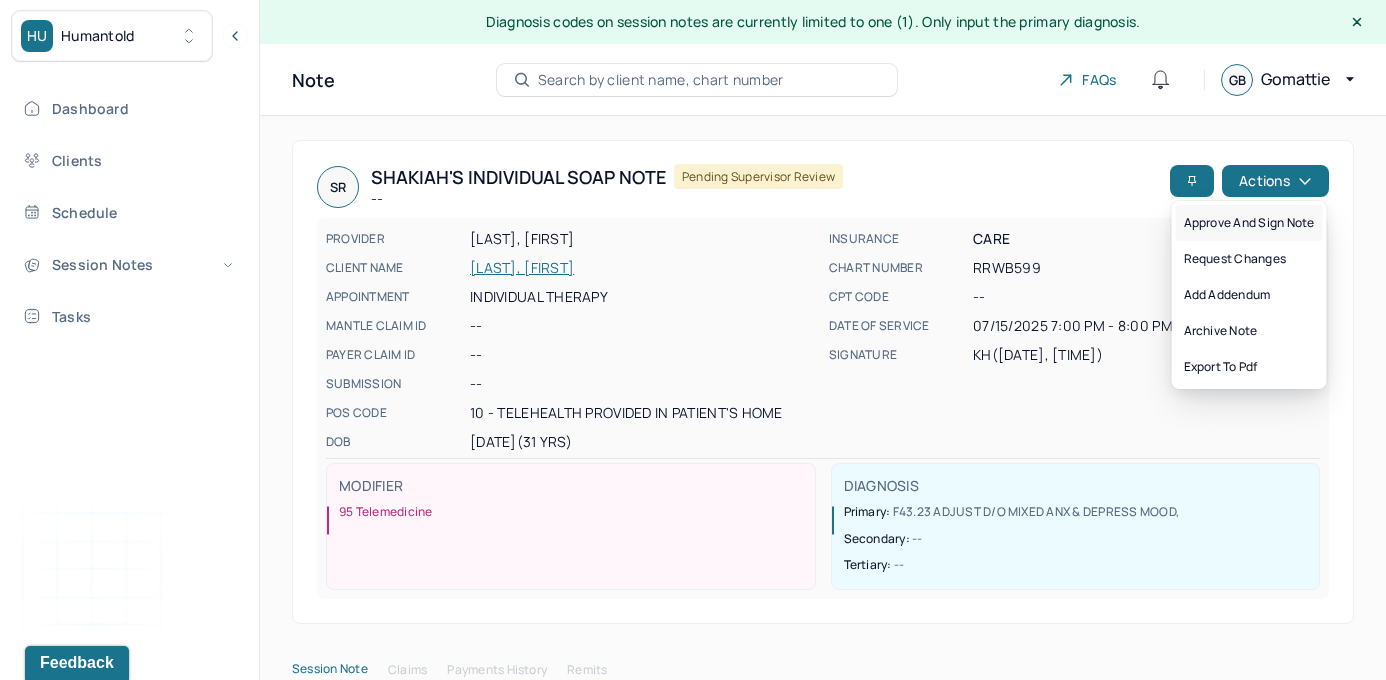 click on "Approve and sign note" at bounding box center [1249, 223] 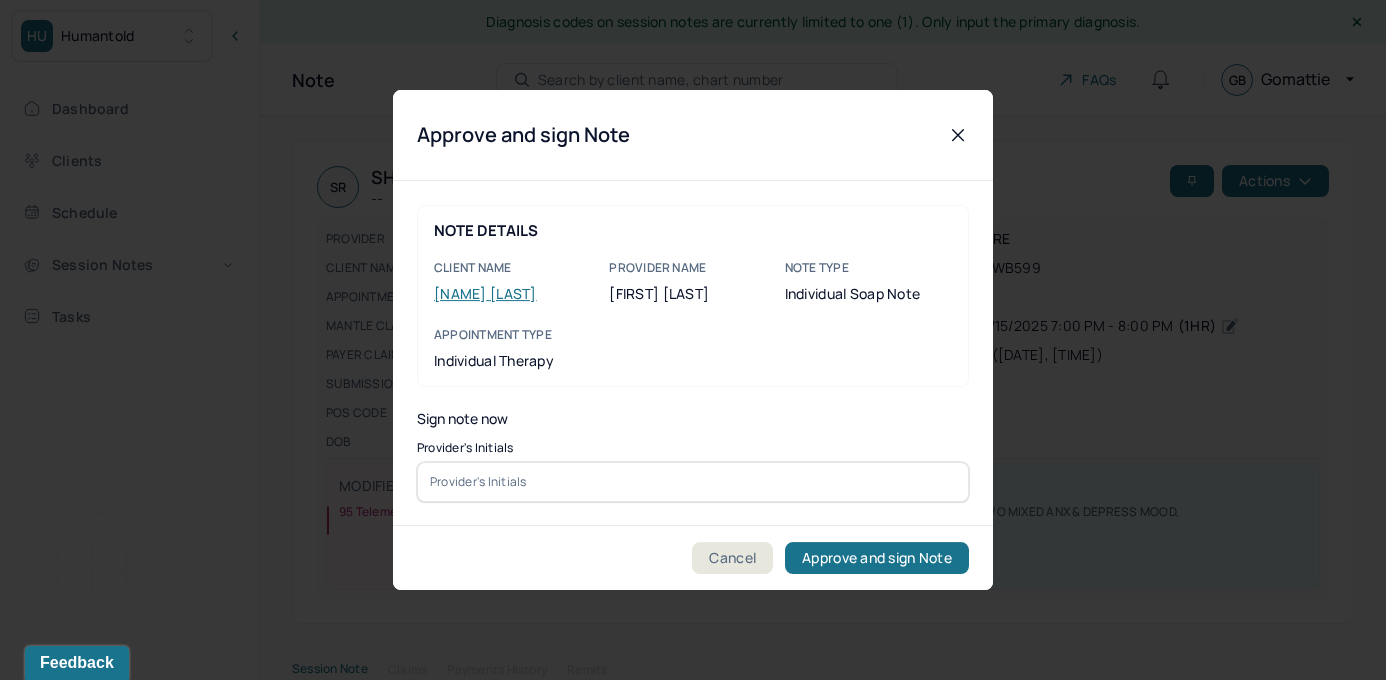 click at bounding box center [693, 482] 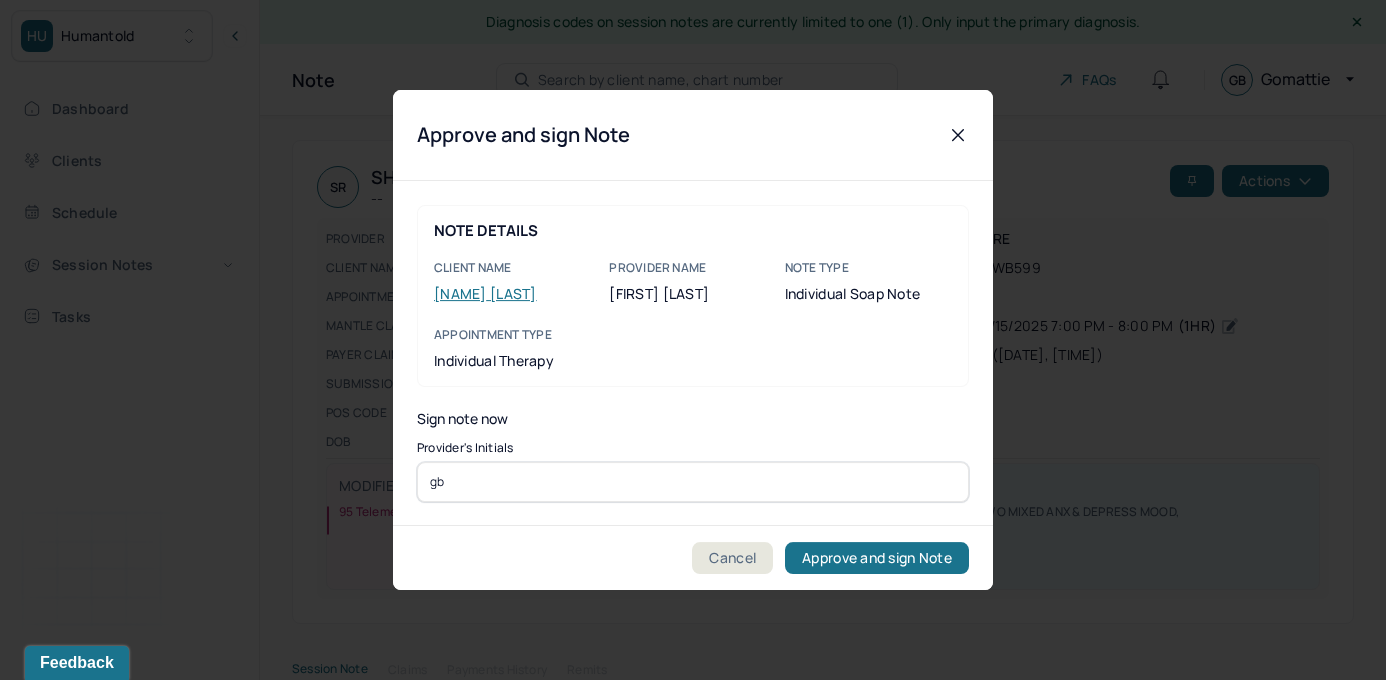 type on "gb" 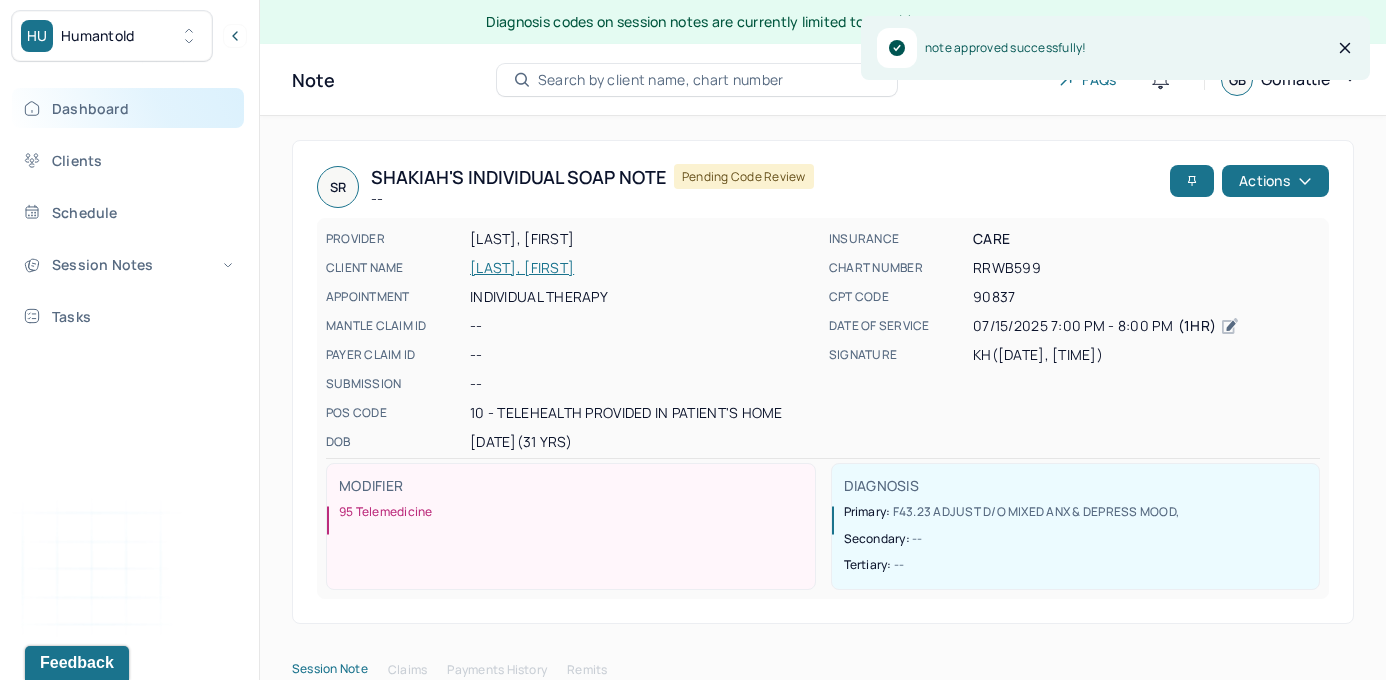 click on "Dashboard" at bounding box center [128, 108] 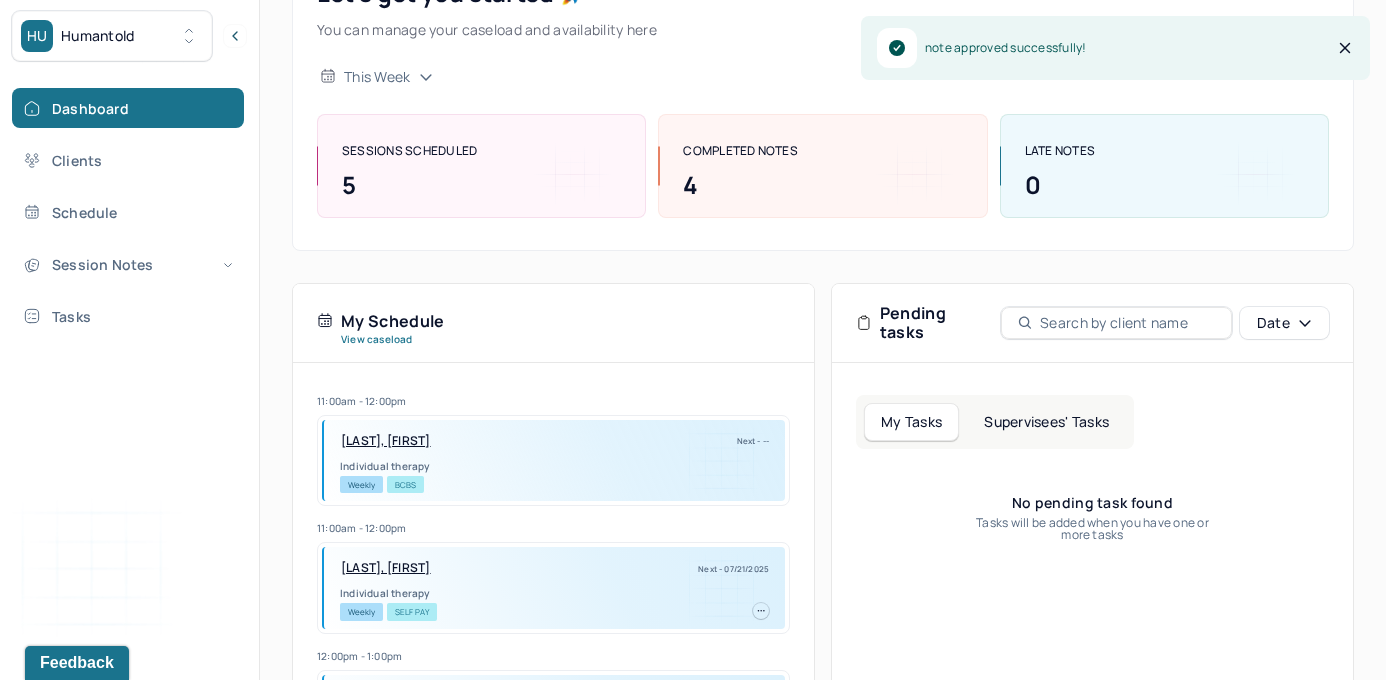 scroll, scrollTop: 200, scrollLeft: 0, axis: vertical 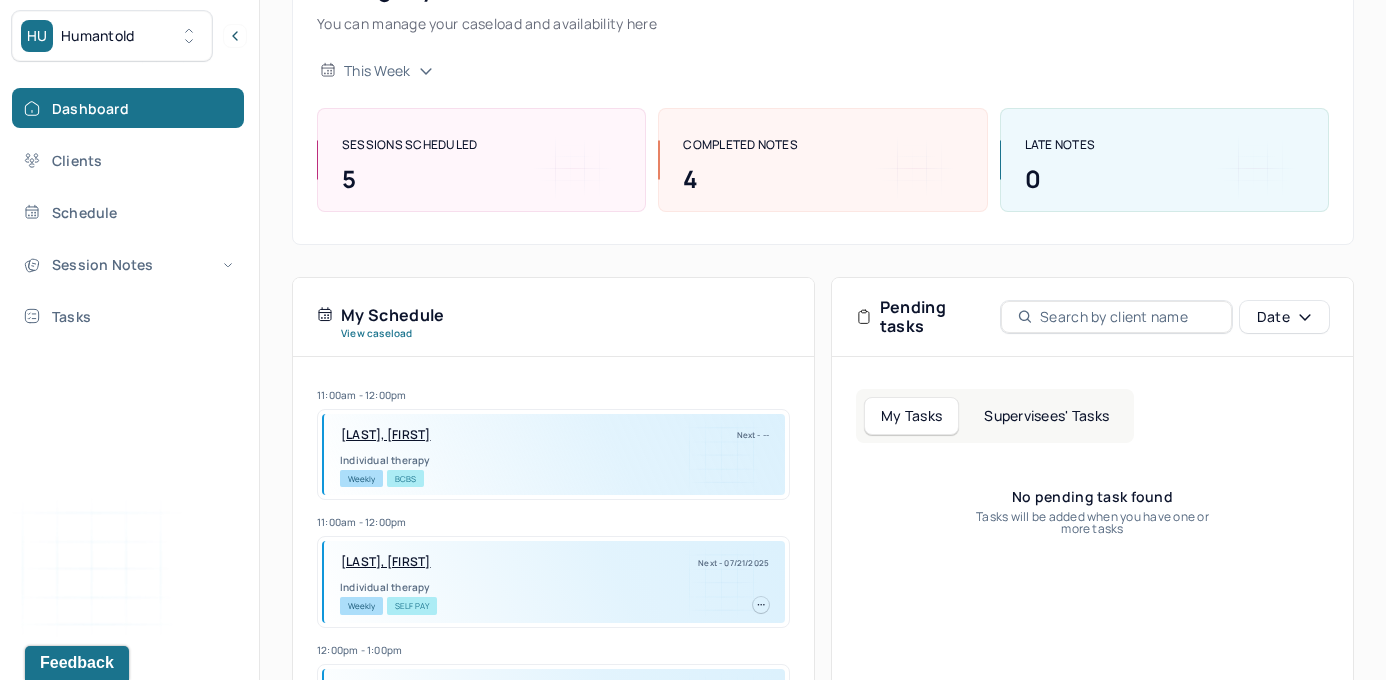 click on "Supervisees' Tasks" at bounding box center (1046, 416) 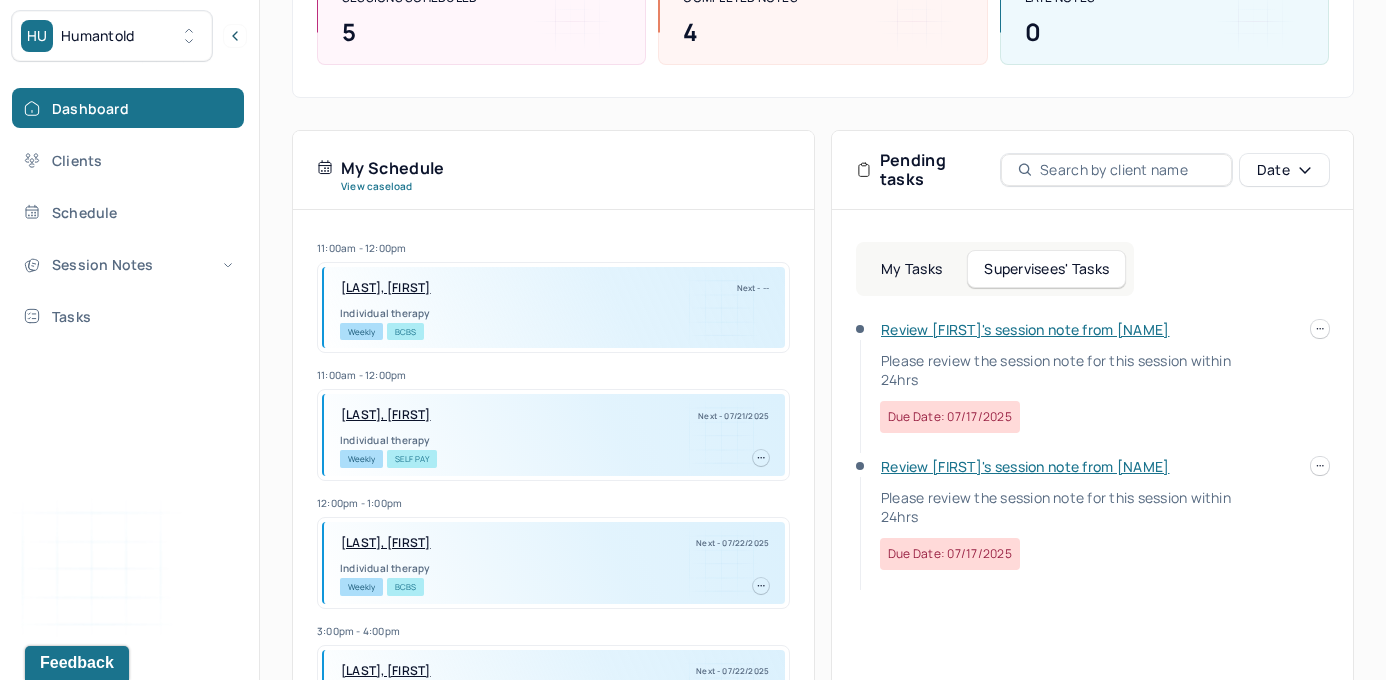 click on "Review [FIRST]'s session note from [NAME]" at bounding box center [1025, 466] 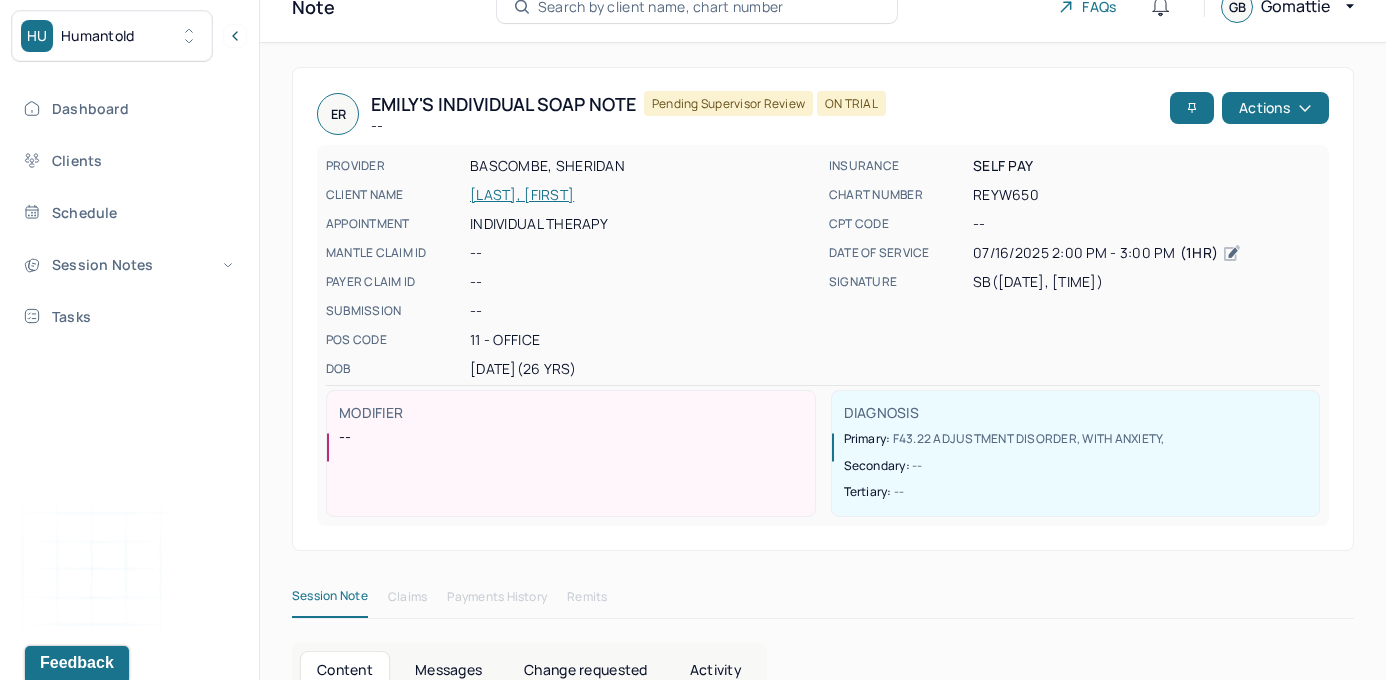 scroll, scrollTop: 0, scrollLeft: 0, axis: both 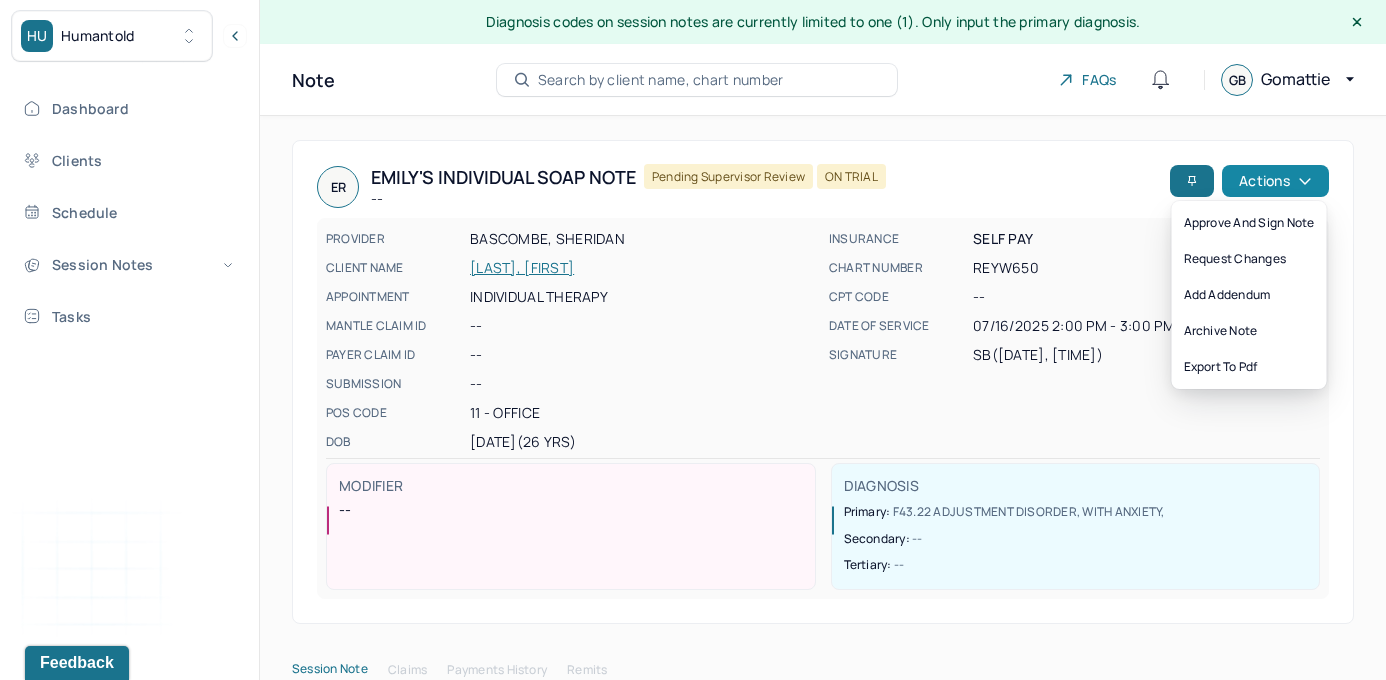 click 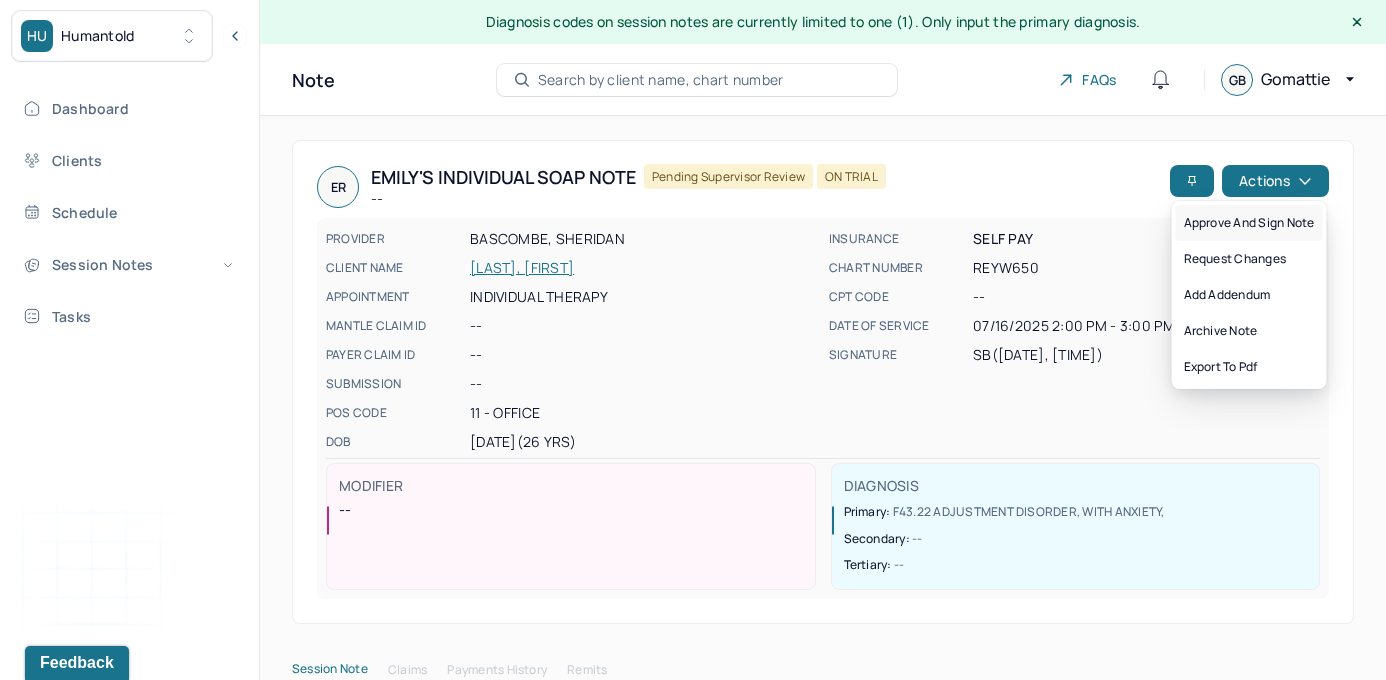 click on "Approve and sign note" at bounding box center (1249, 223) 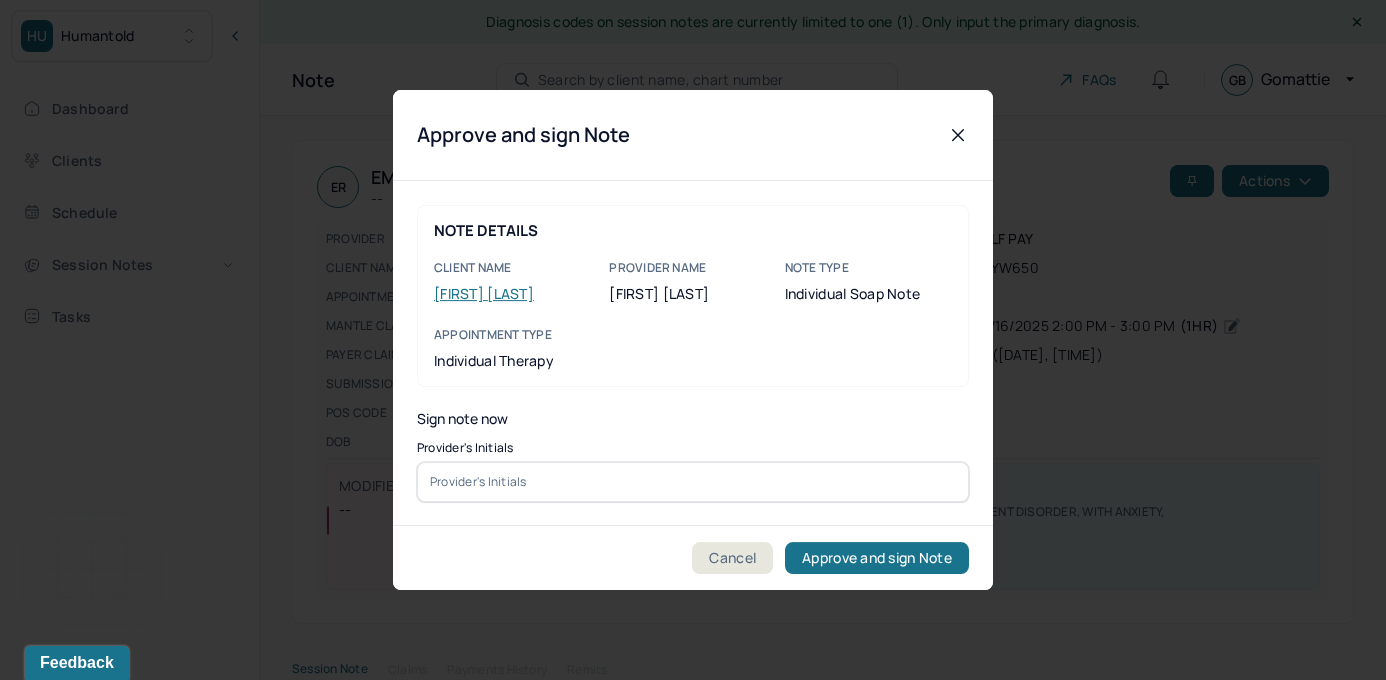 click at bounding box center [693, 482] 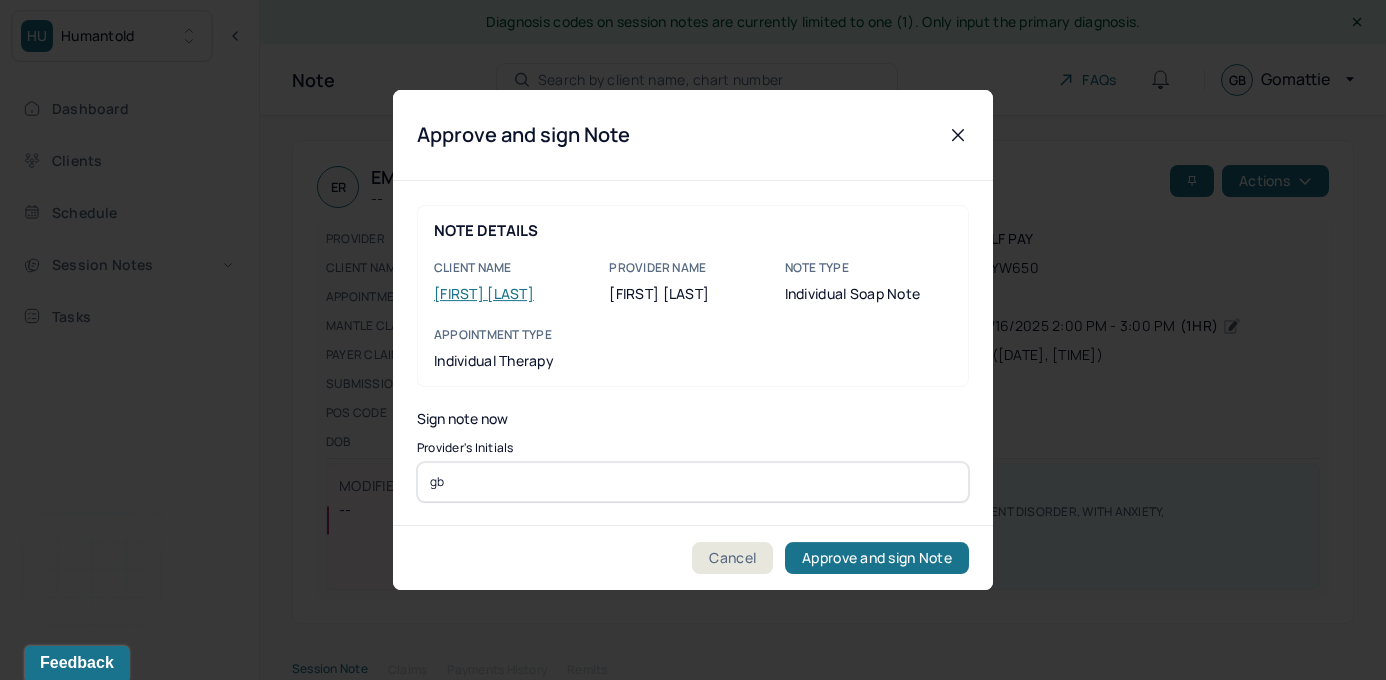 type on "gb" 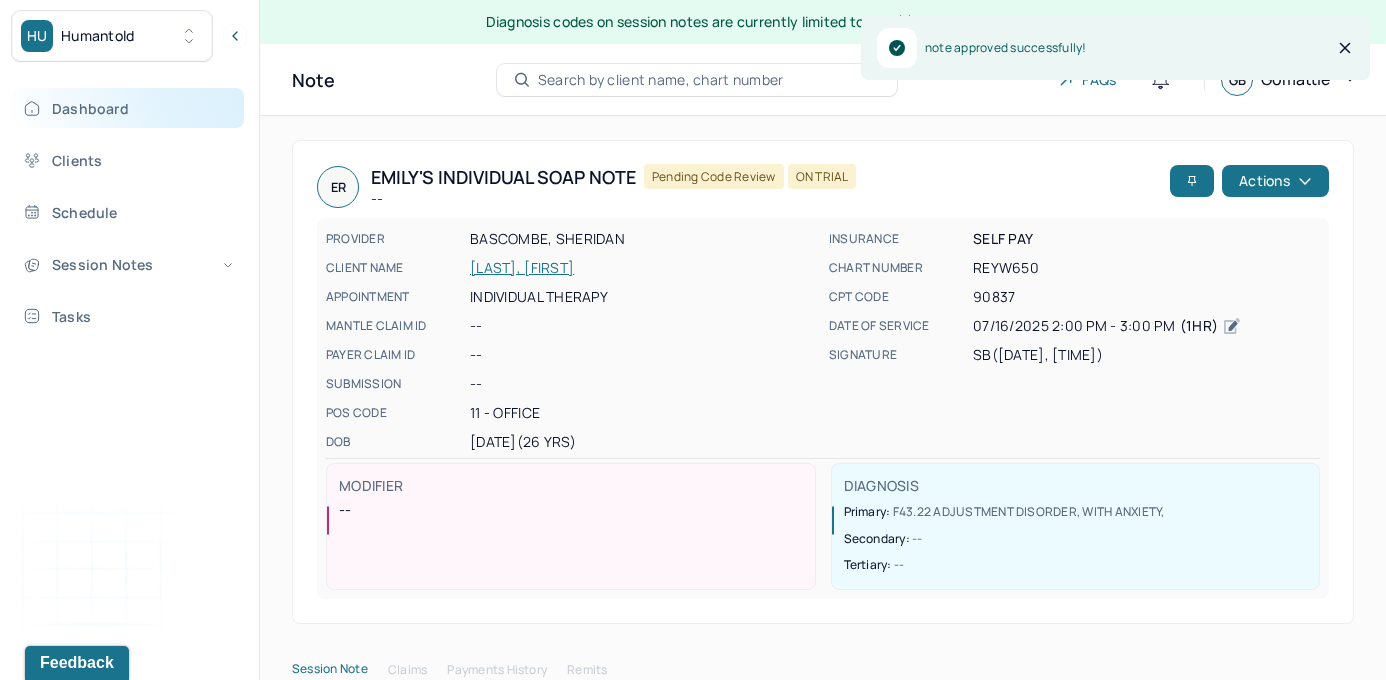 click on "Dashboard" at bounding box center [128, 108] 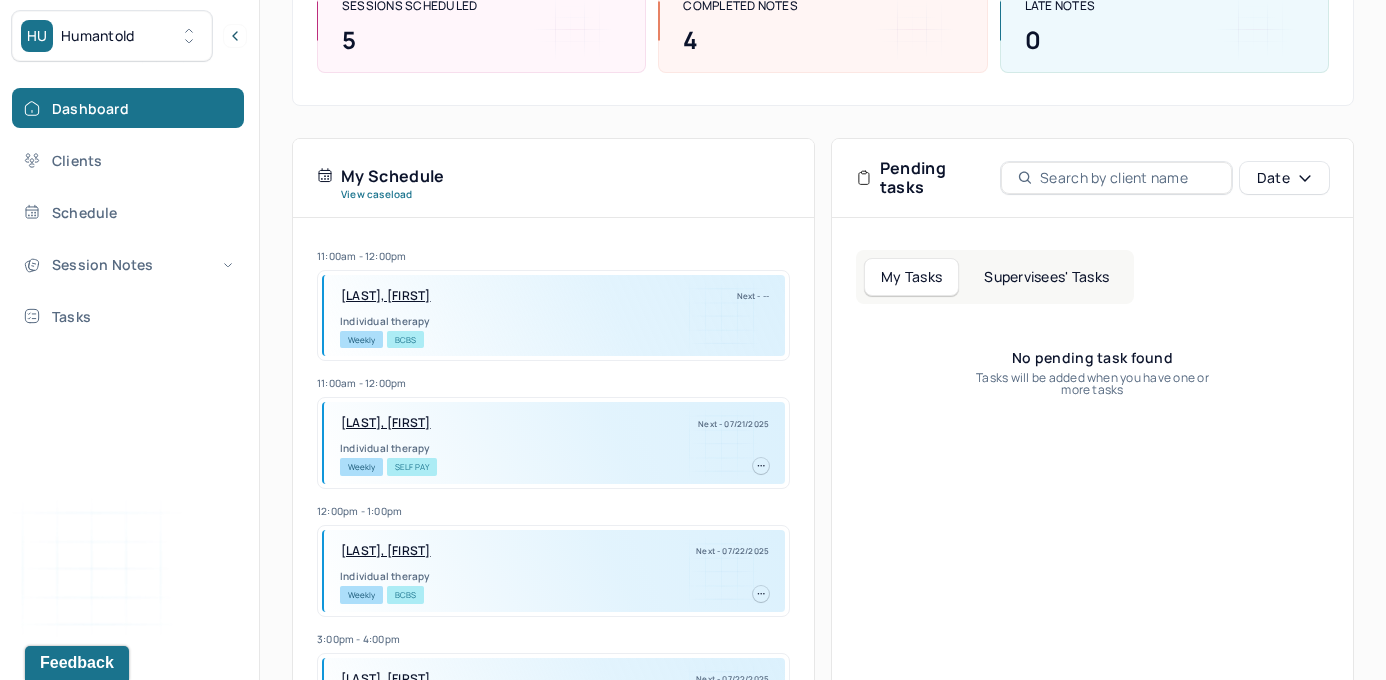 scroll, scrollTop: 344, scrollLeft: 0, axis: vertical 